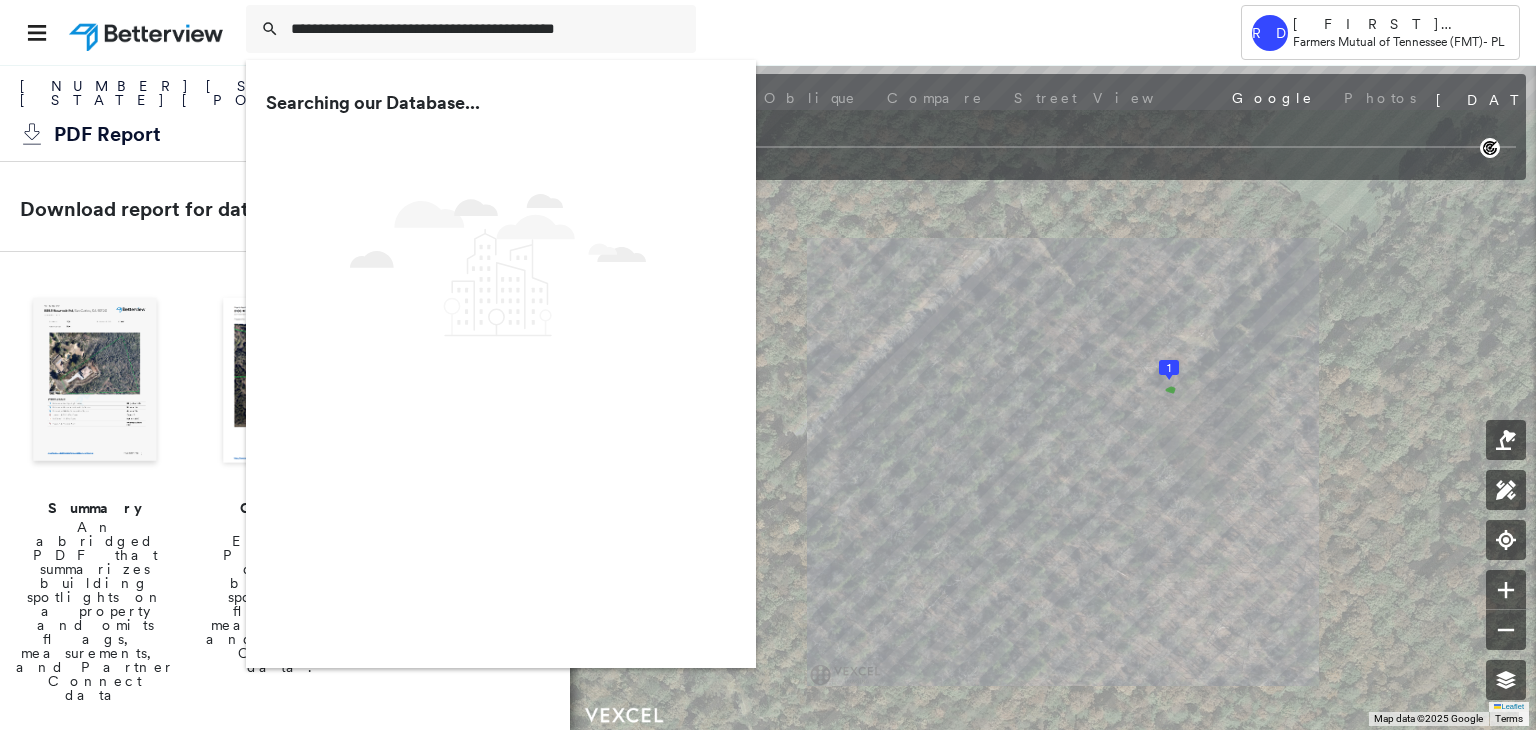 scroll, scrollTop: 0, scrollLeft: 0, axis: both 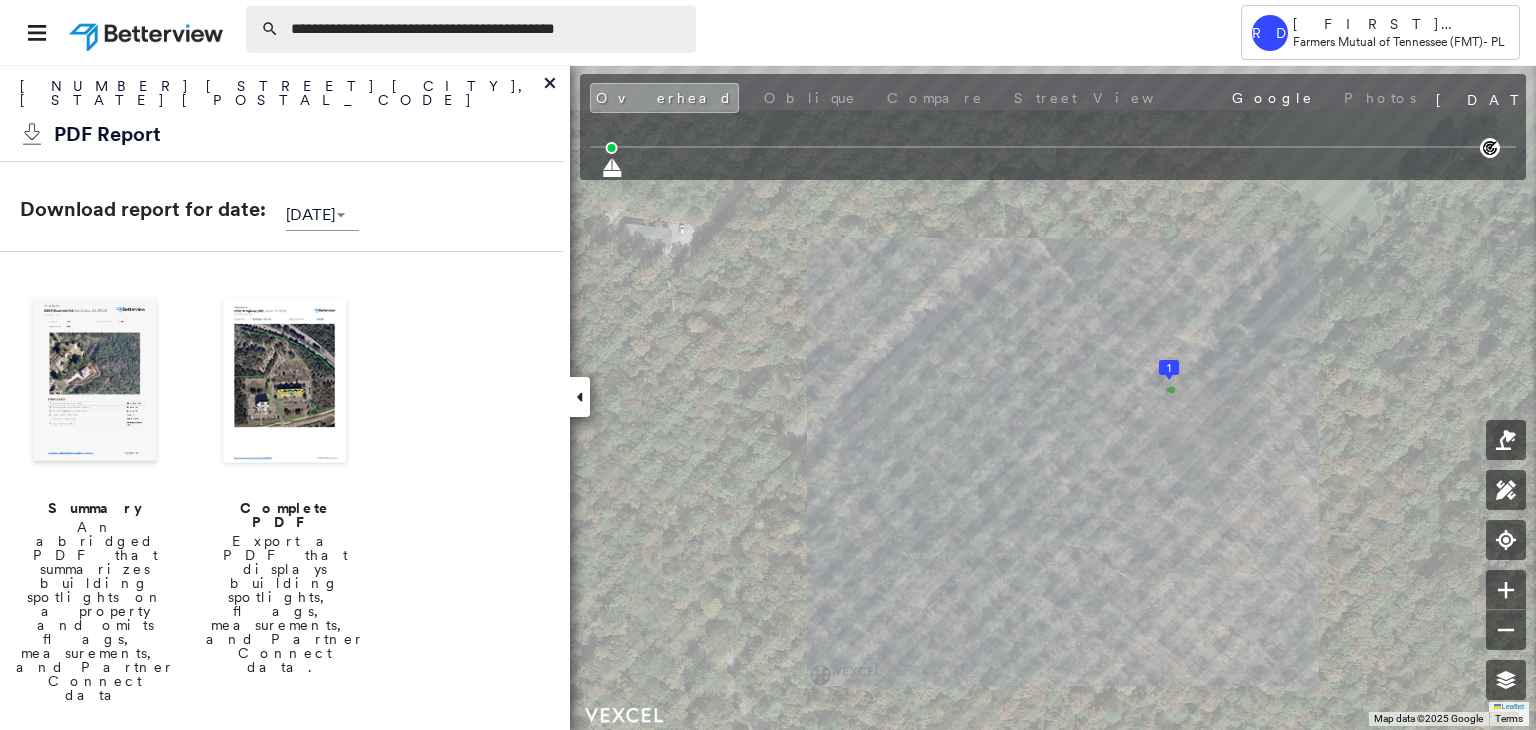click on "**********" at bounding box center (487, 29) 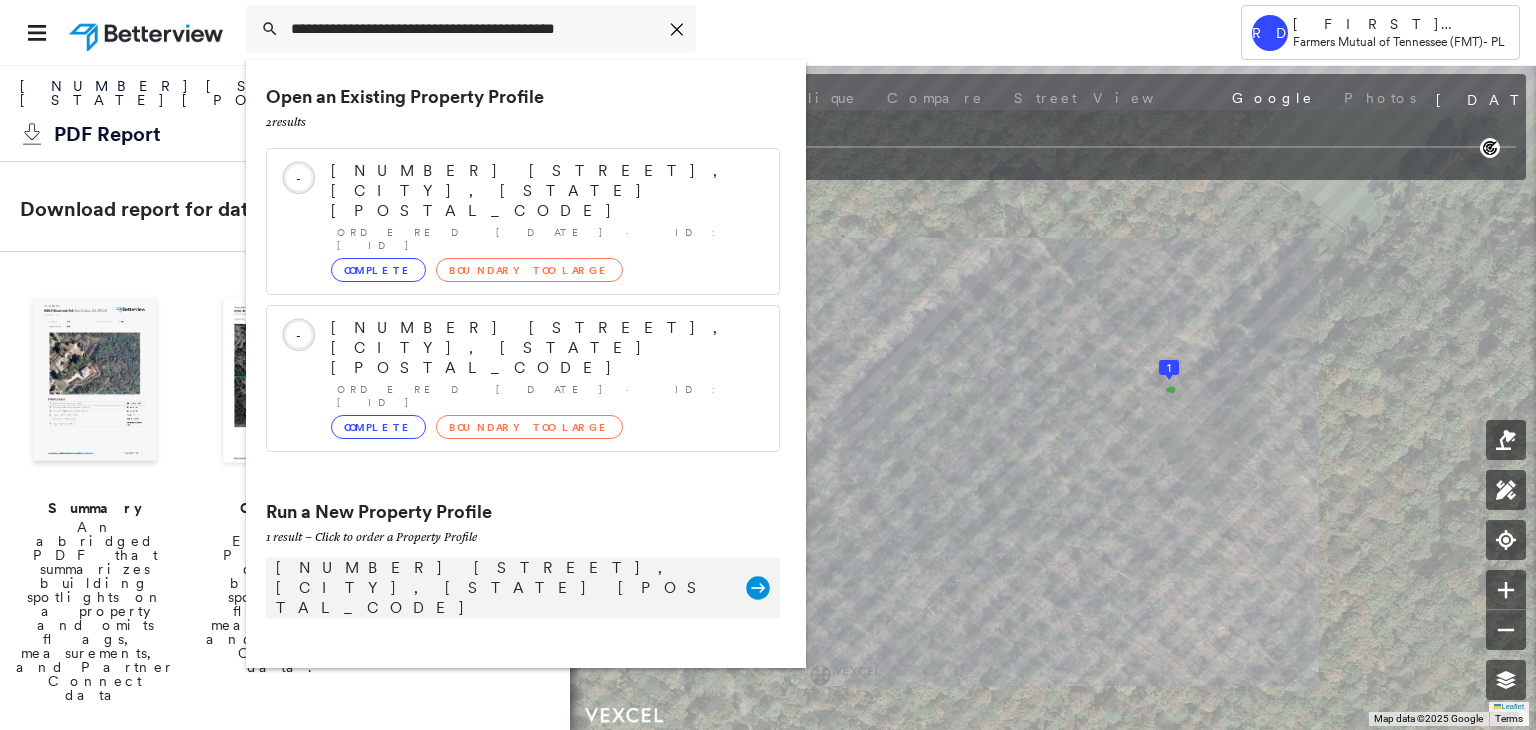 type on "**********" 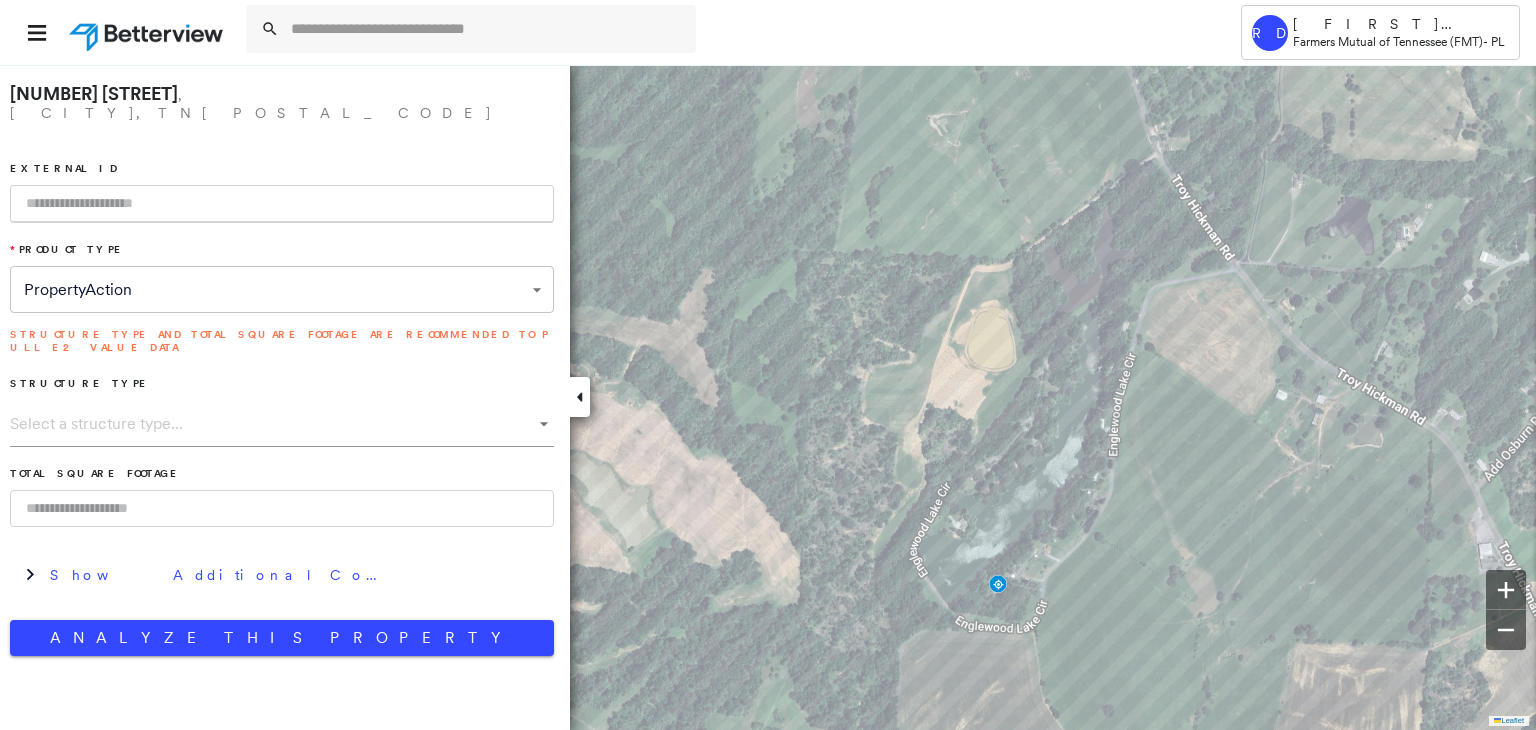 paste on "**********" 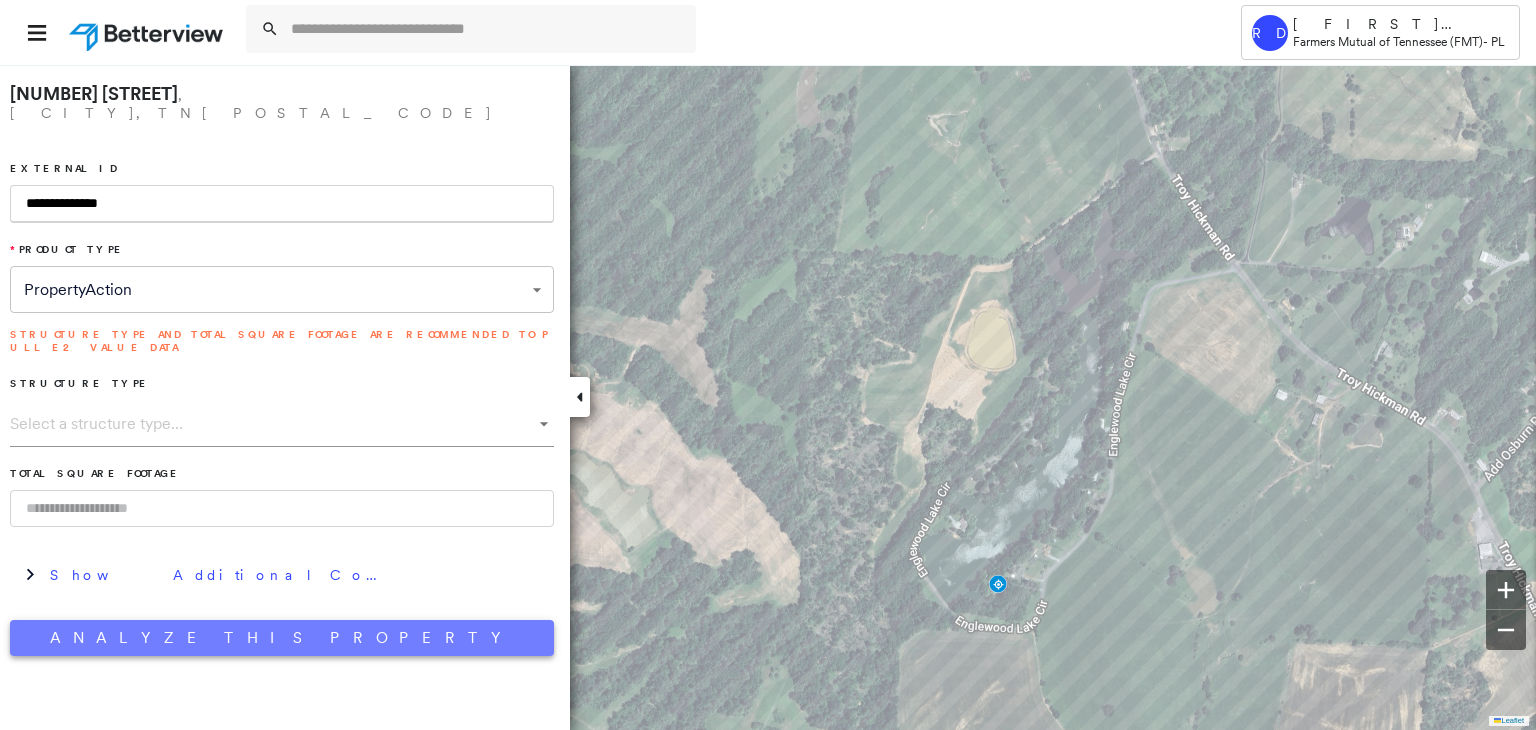type on "**********" 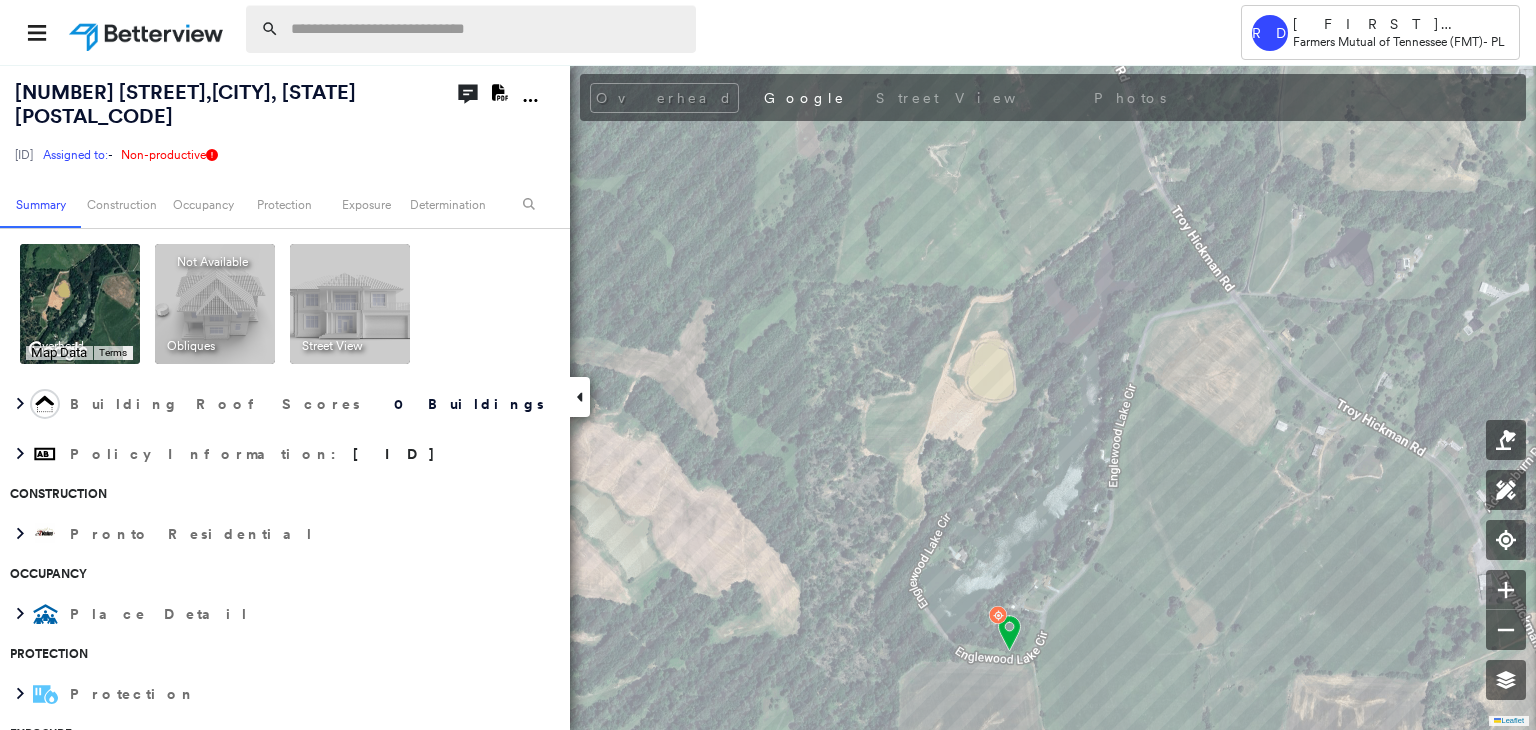 drag, startPoint x: 285, startPoint y: 38, endPoint x: 327, endPoint y: 17, distance: 46.957428 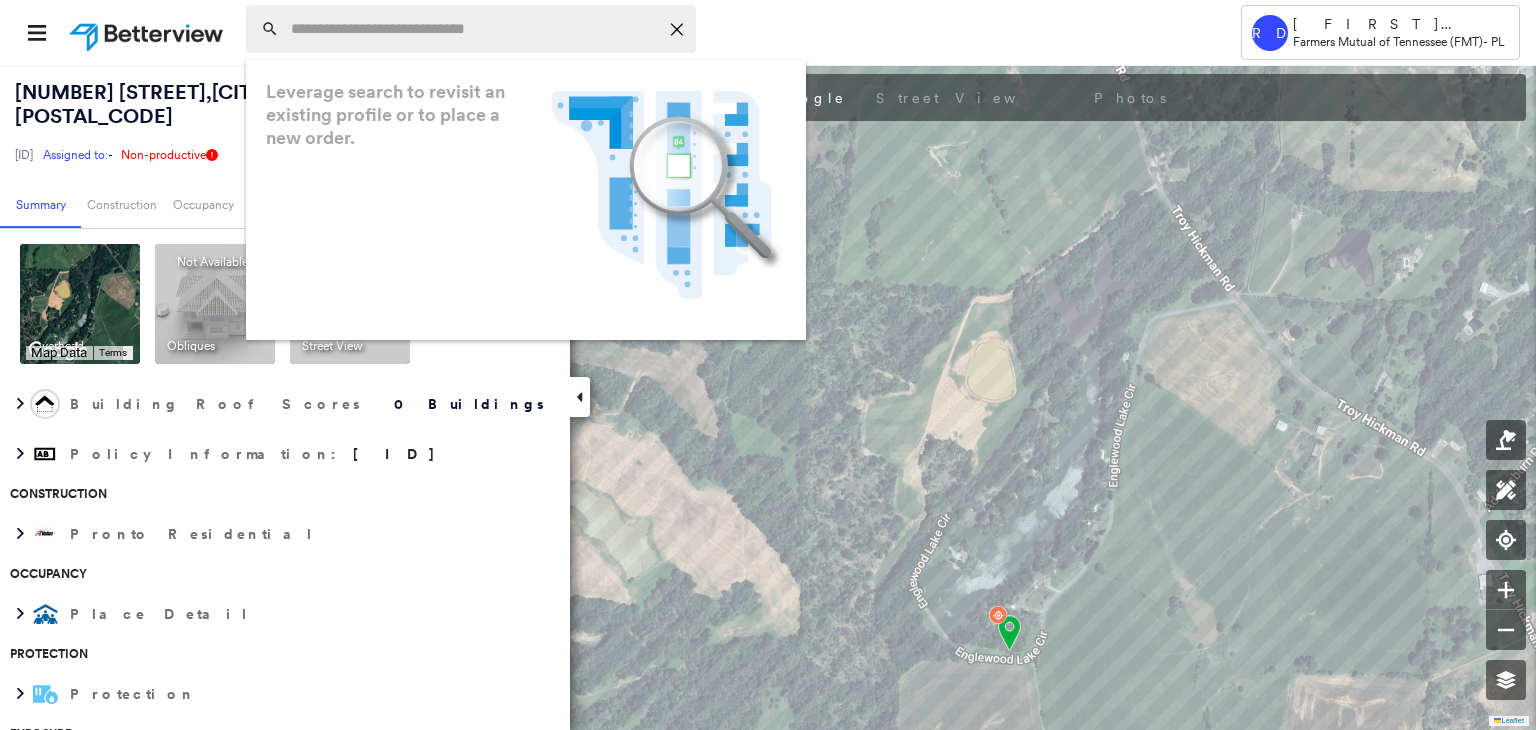 paste on "**********" 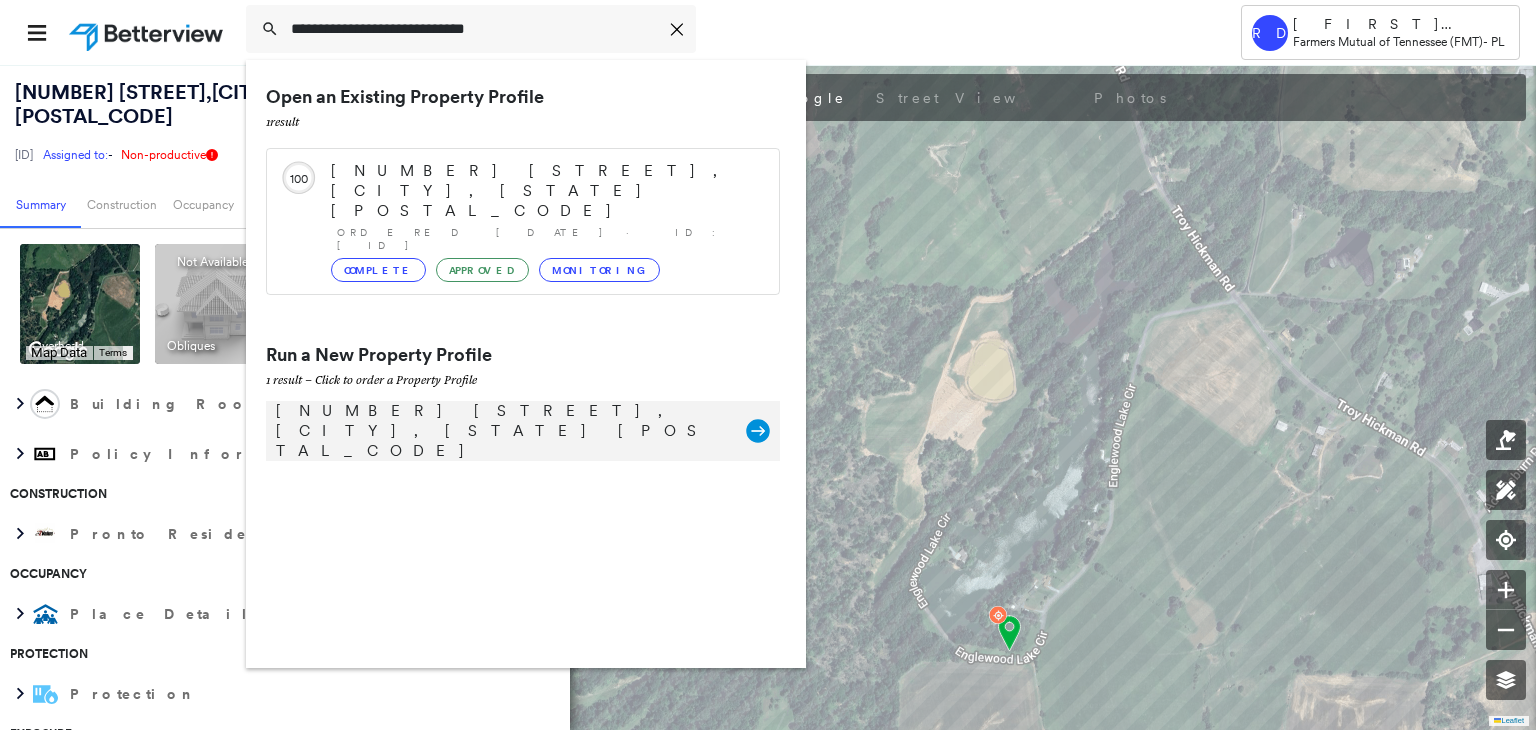 type on "**********" 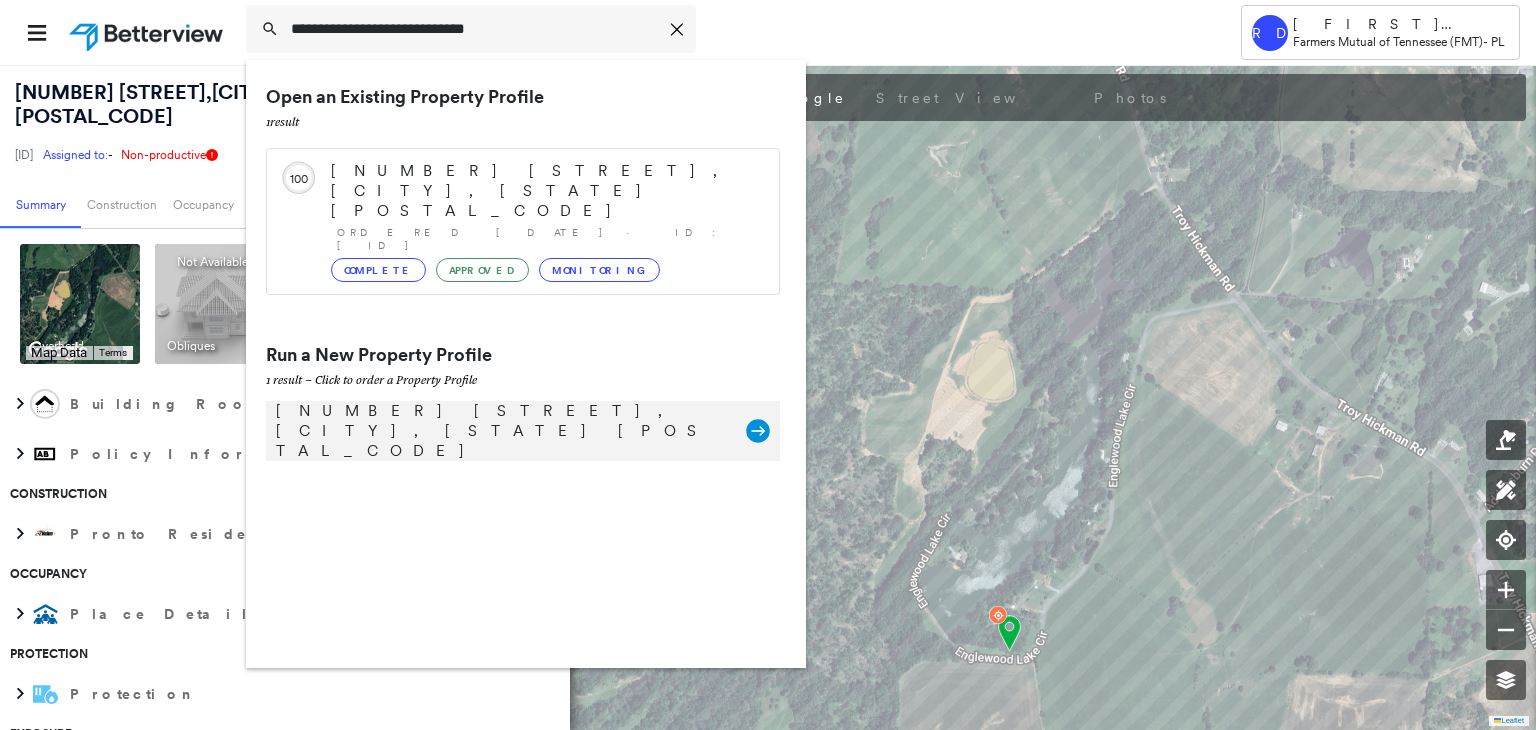 click on "[NUMBER] [STREET], [CITY], [STATE] [POSTAL_CODE]" at bounding box center (501, 431) 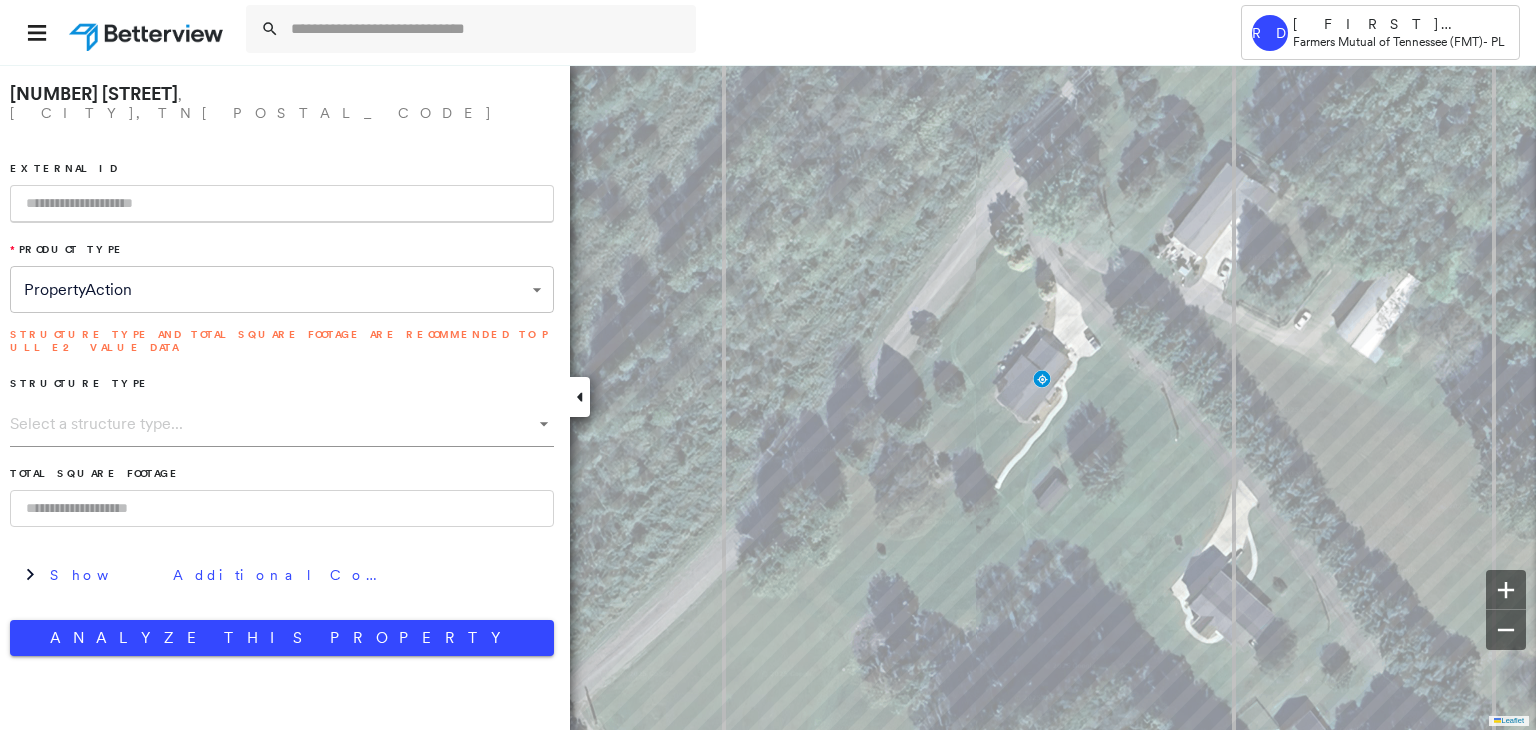 paste on "**********" 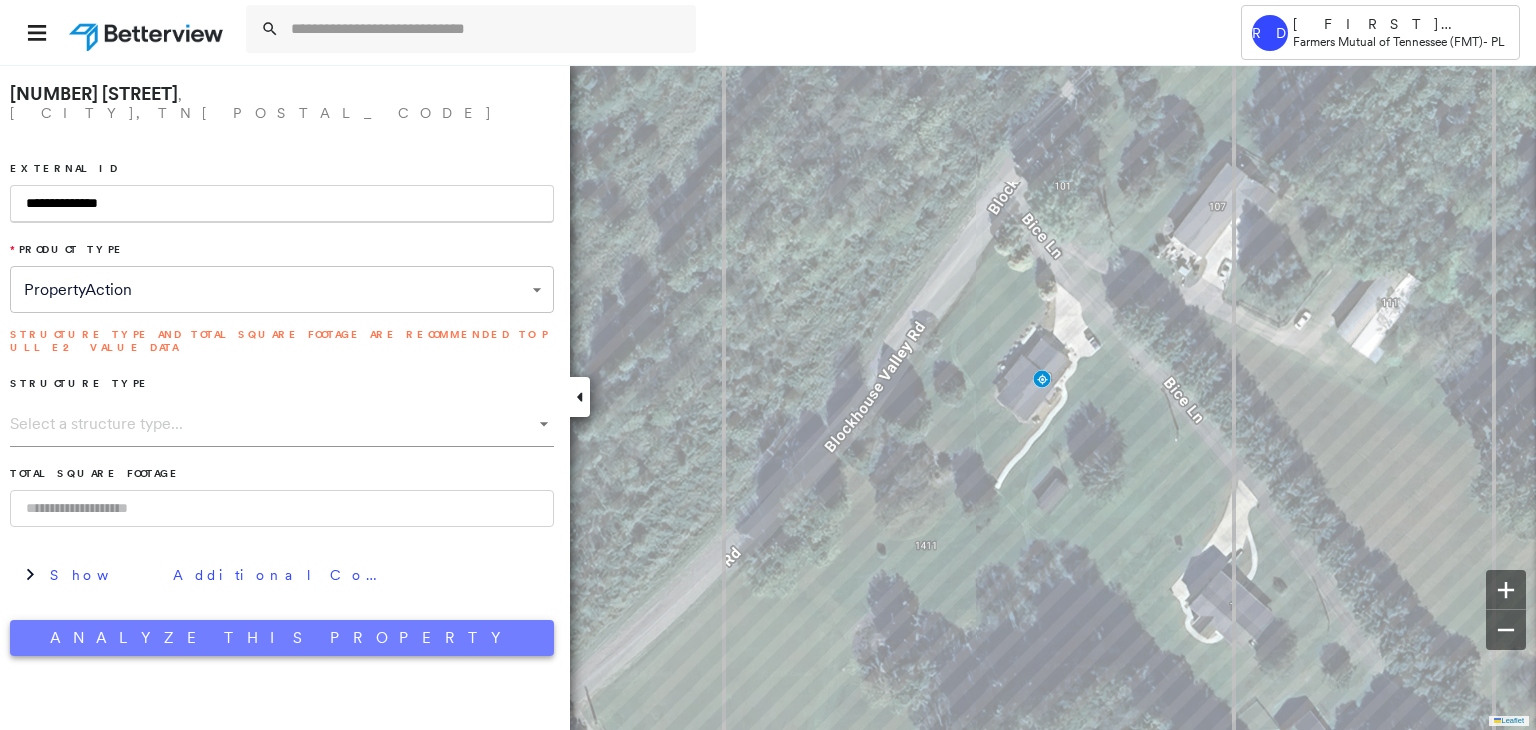 type on "**********" 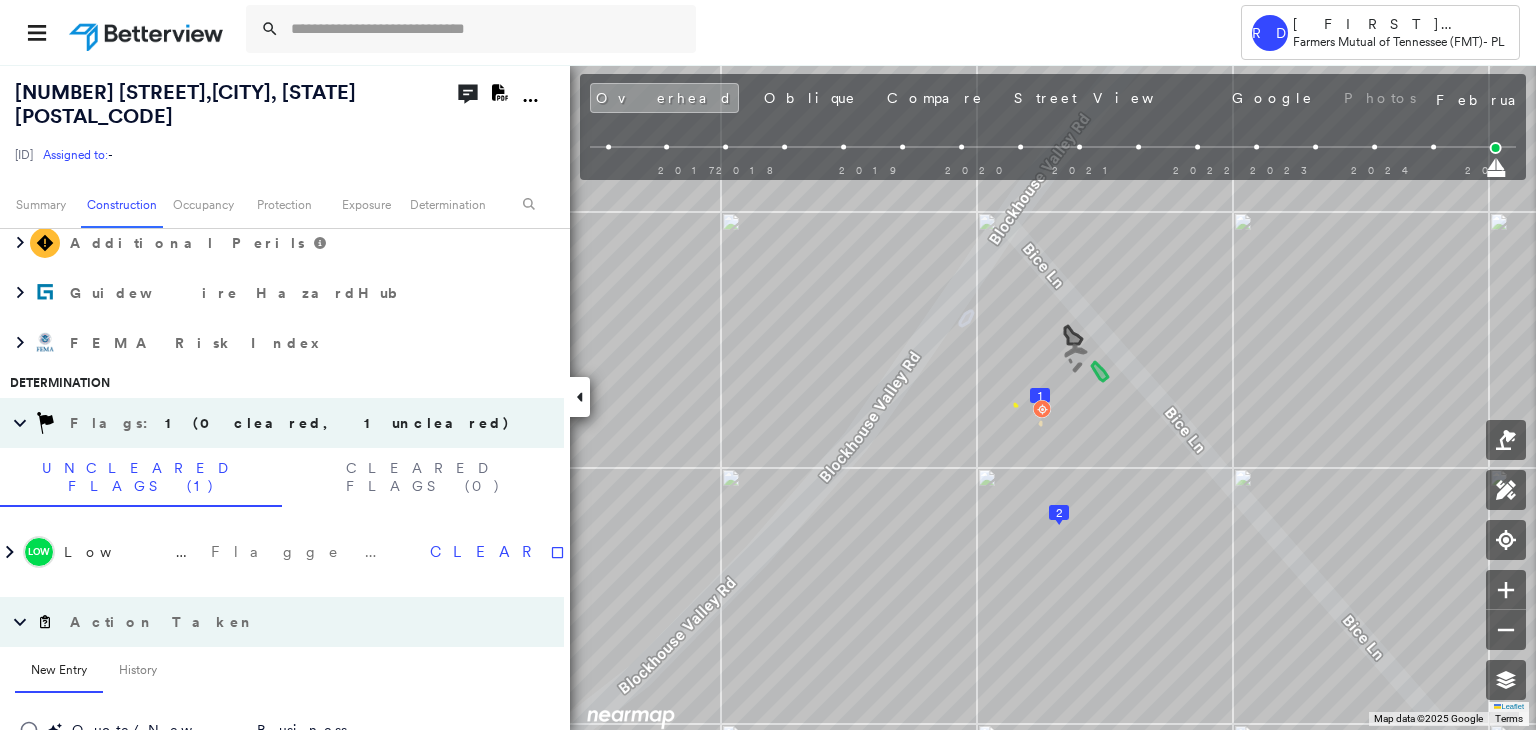 scroll, scrollTop: 1000, scrollLeft: 0, axis: vertical 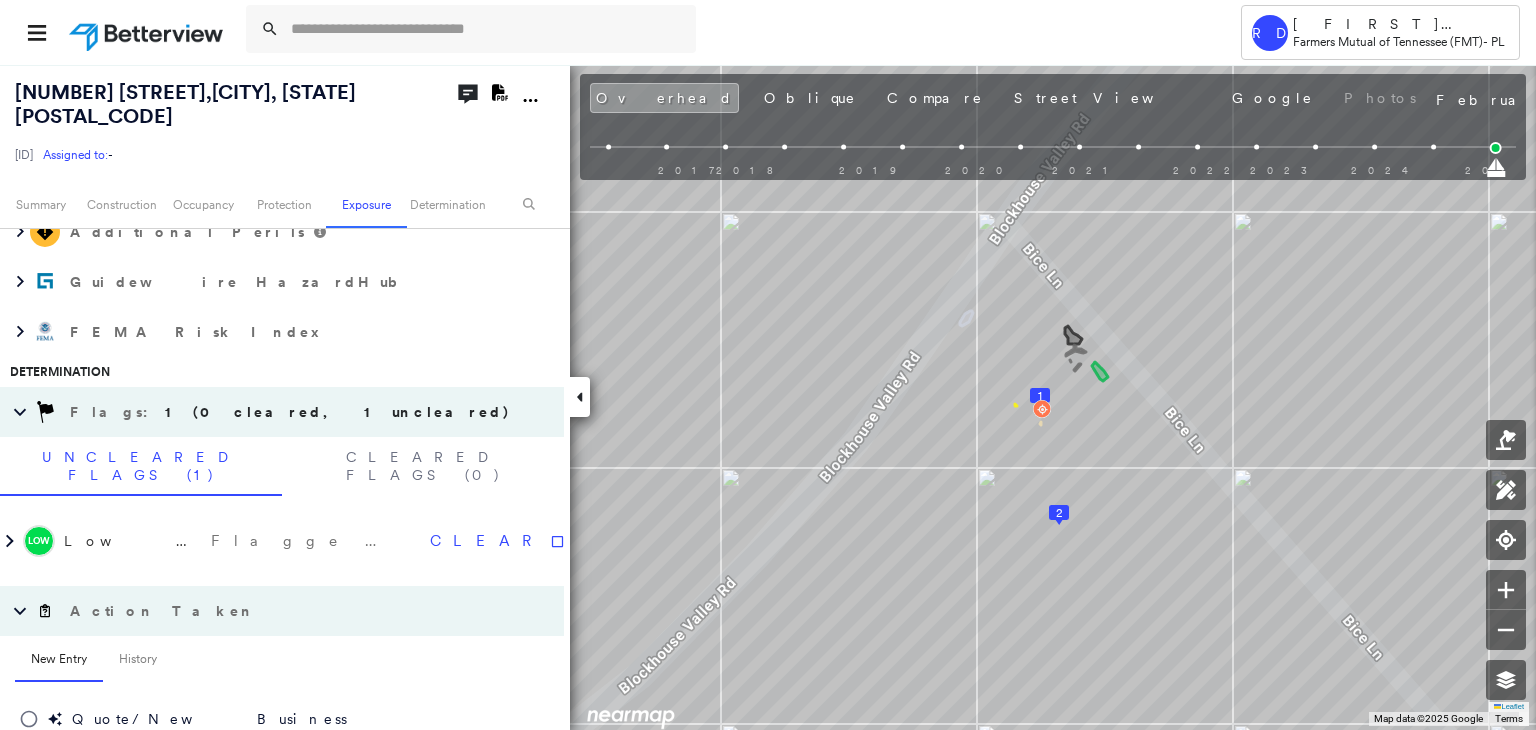 click on "Download PDF Report" 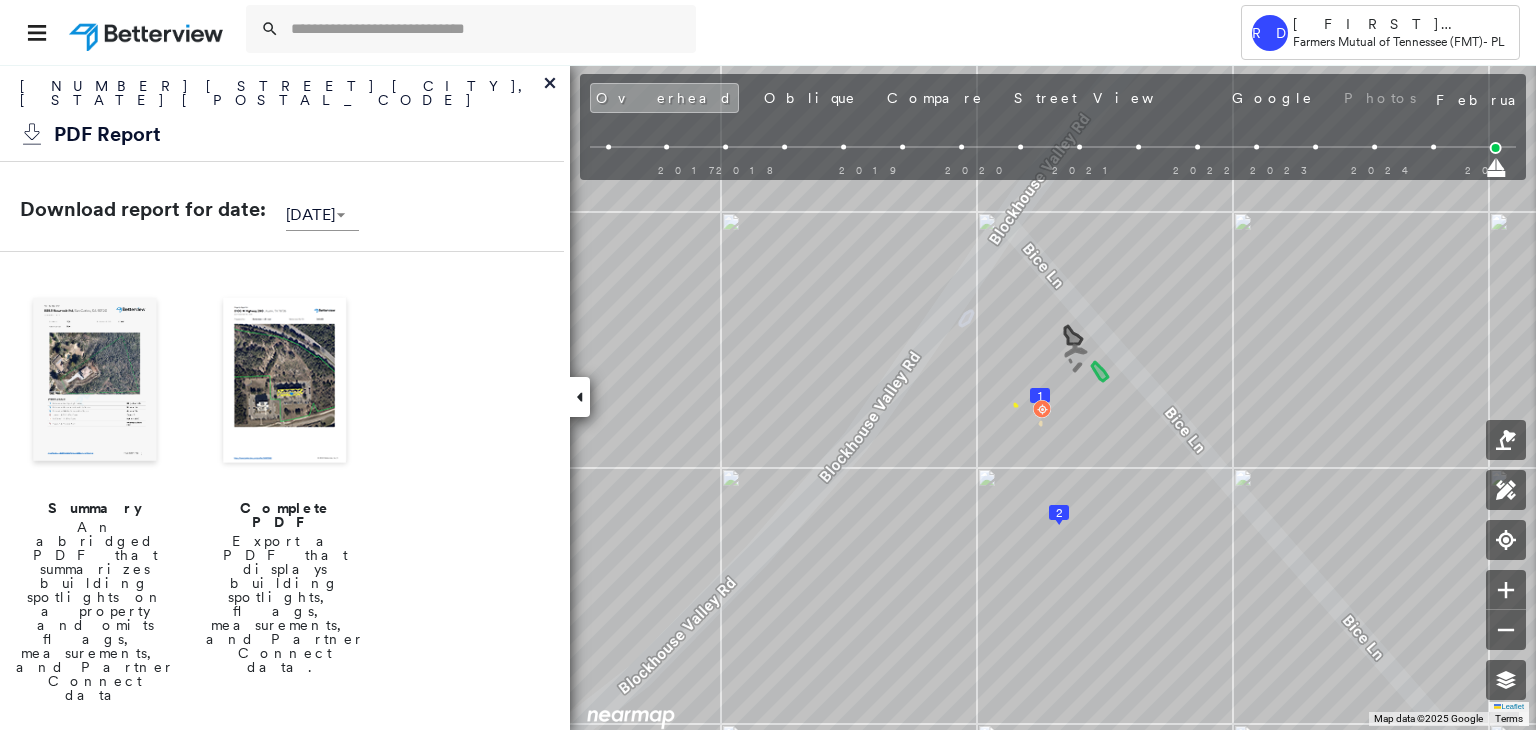 click at bounding box center [285, 382] 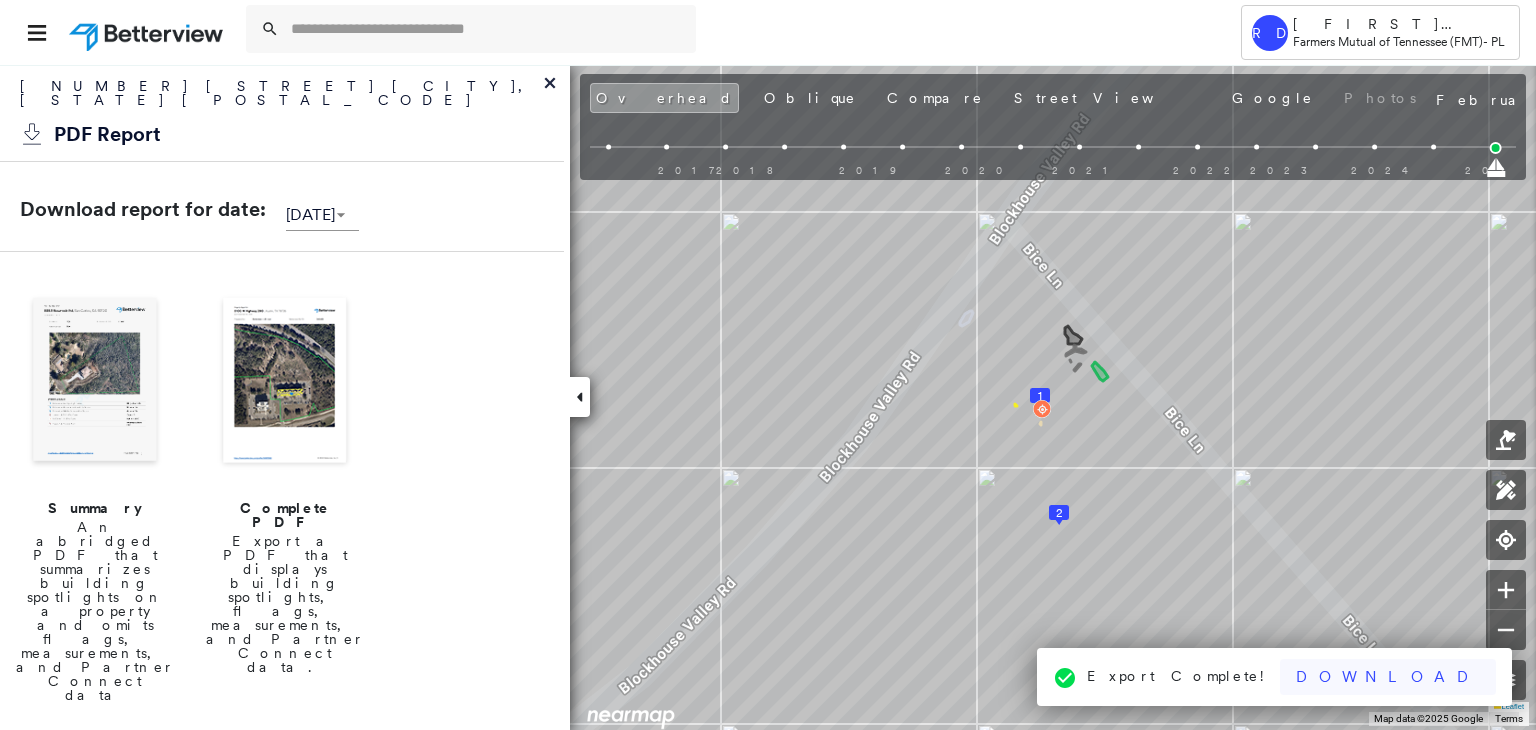 click on "Download" at bounding box center [1388, 677] 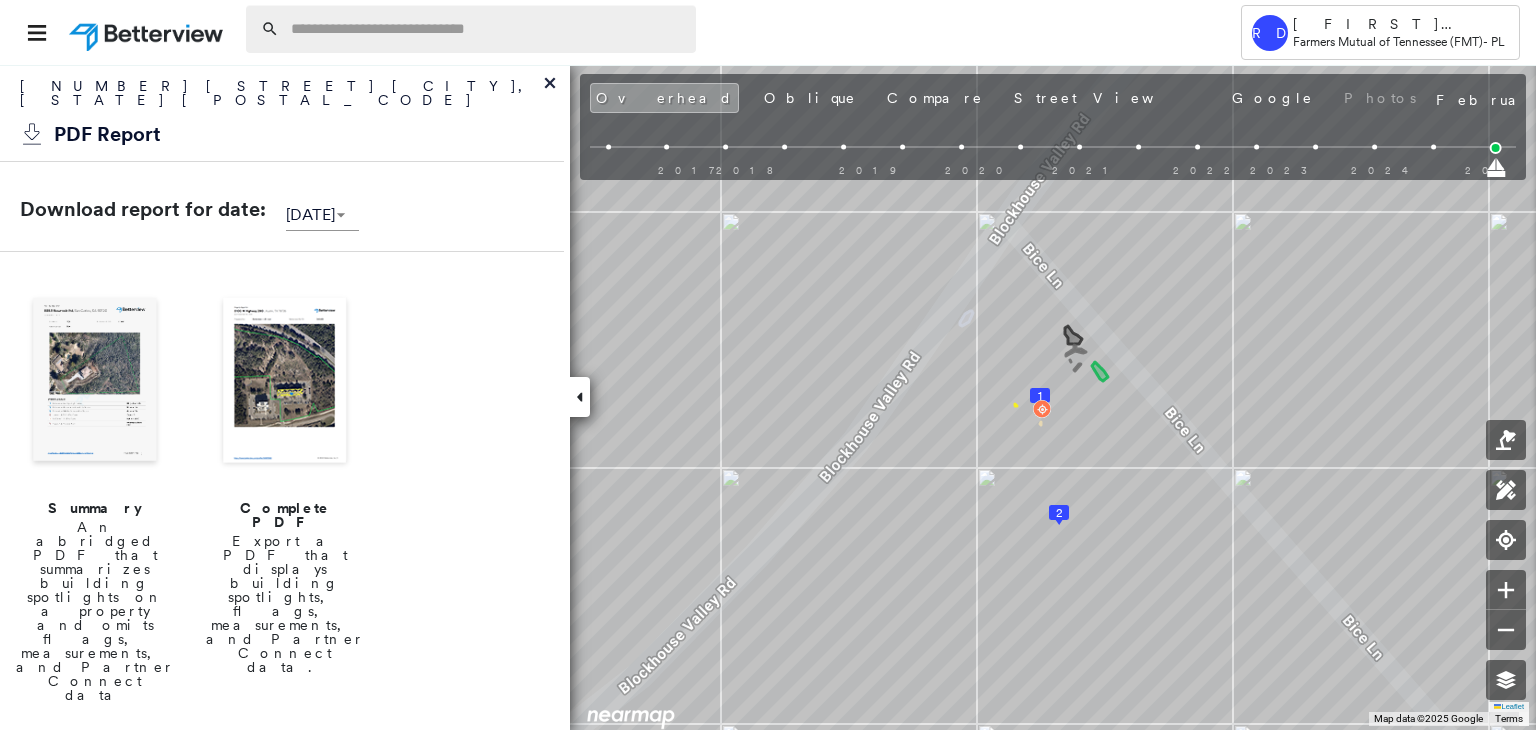 paste on "**********" 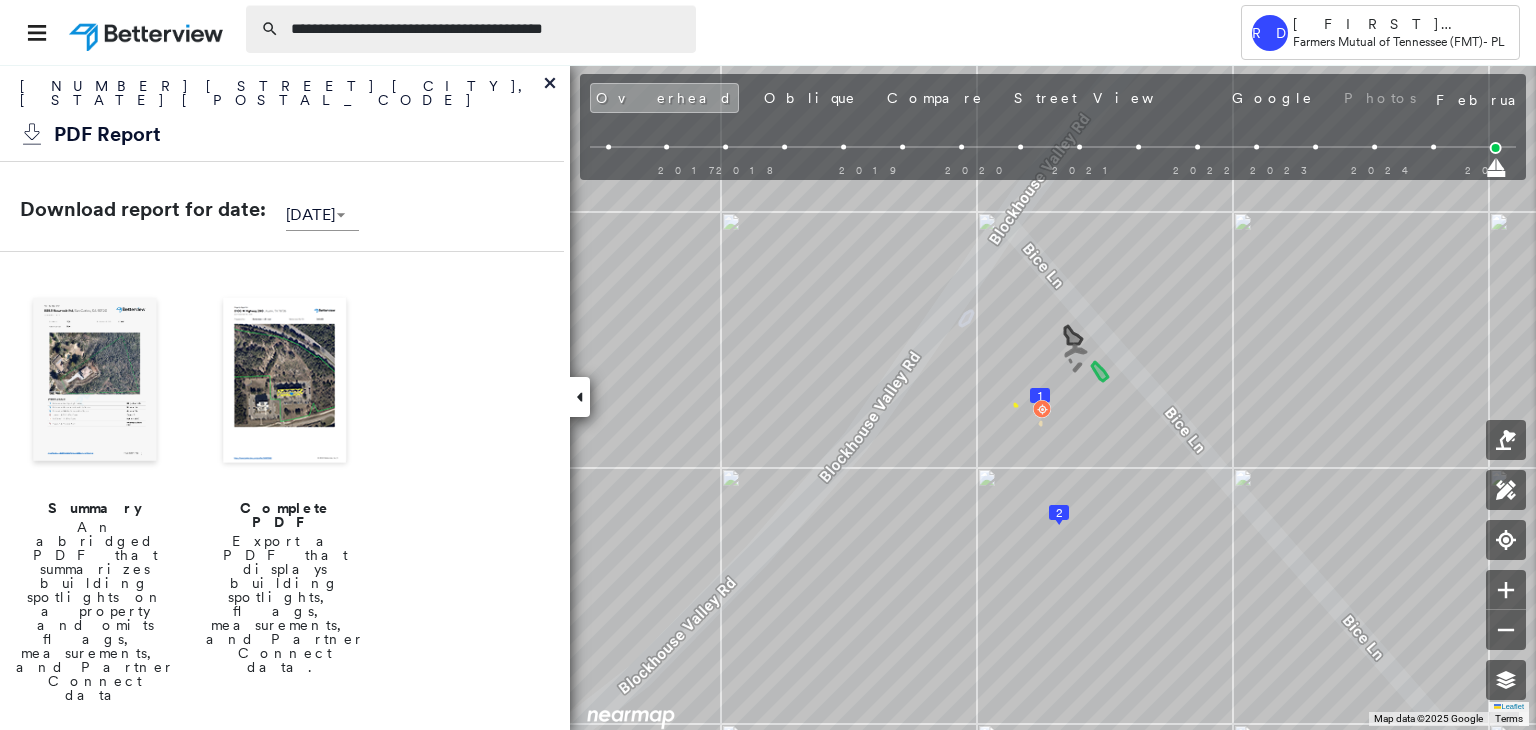 click on "**********" at bounding box center [487, 29] 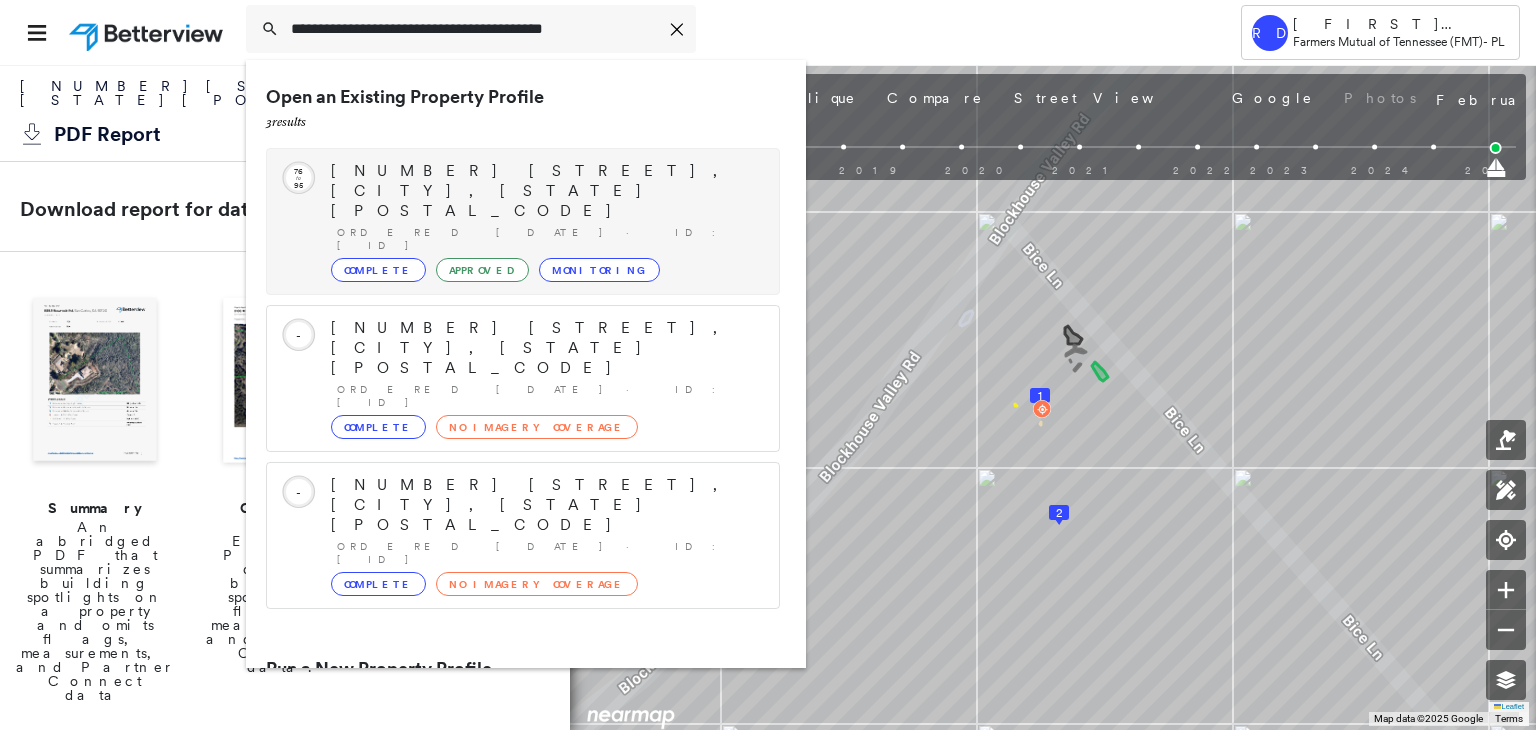 type on "**********" 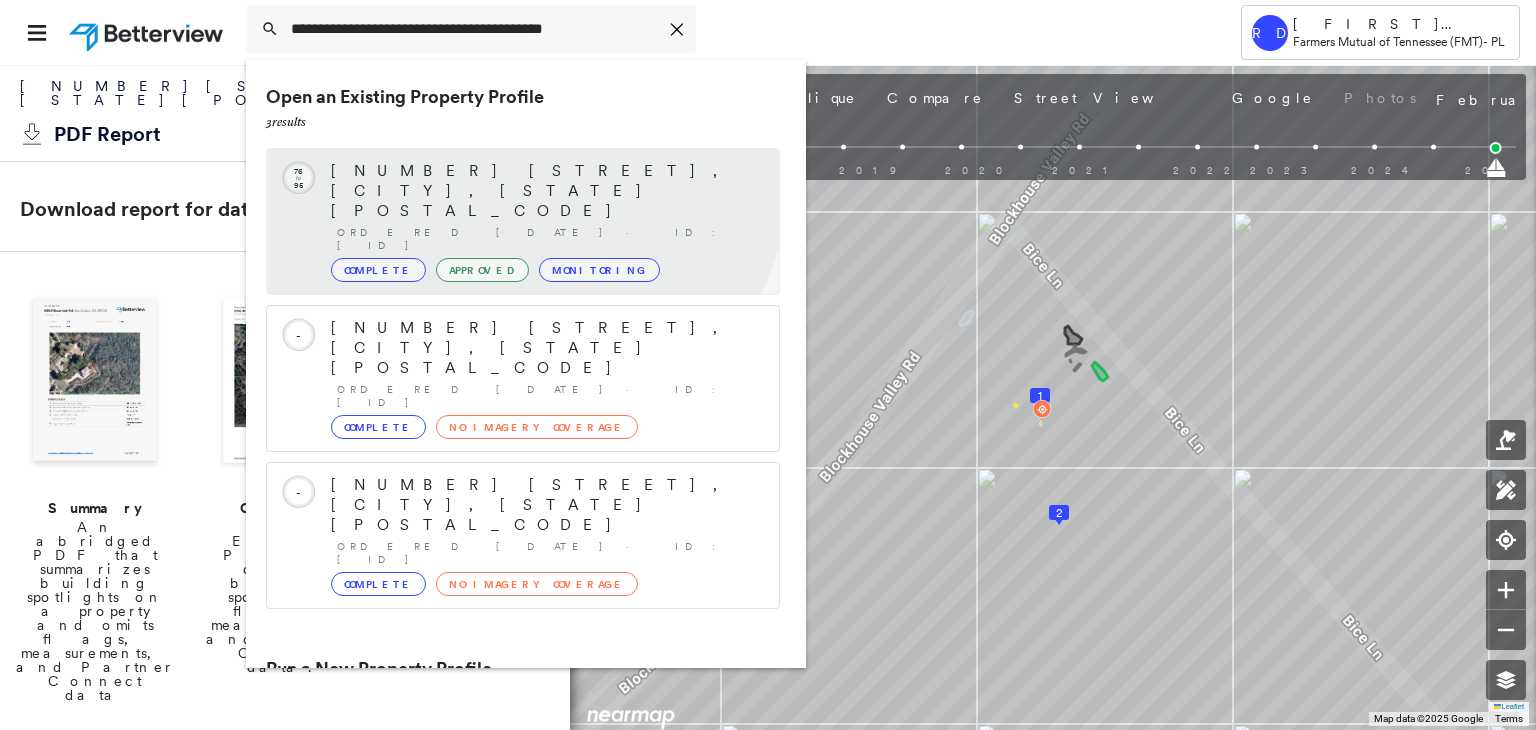 click on "Circled Text Icon 76 to 95 [NUMBER] [STREET], [CITY], [STATE] [POSTAL_CODE] Ordered [DATE] · ID: [ID] Complete Approved Monitoring" at bounding box center (523, 221) 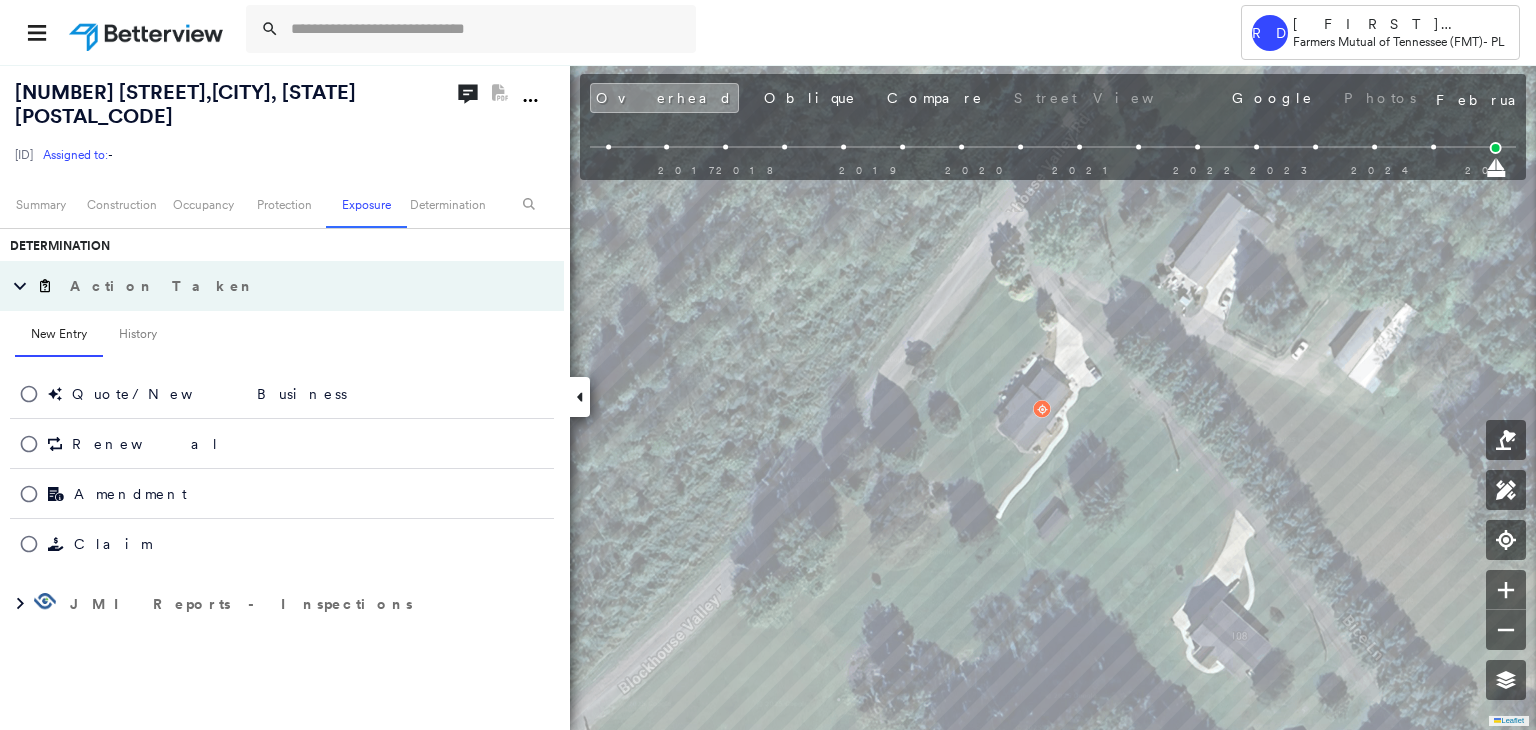 scroll, scrollTop: 648, scrollLeft: 0, axis: vertical 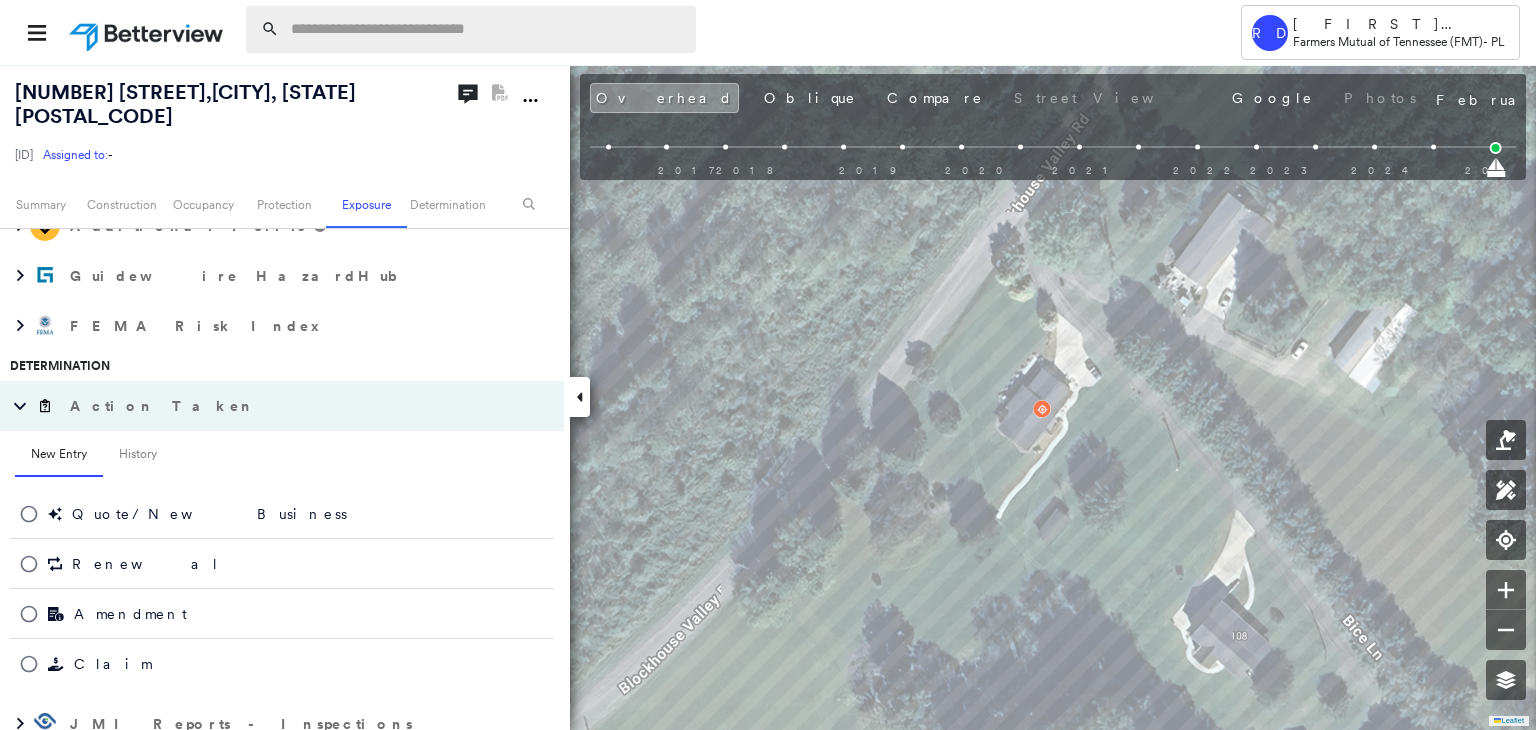 click at bounding box center [487, 29] 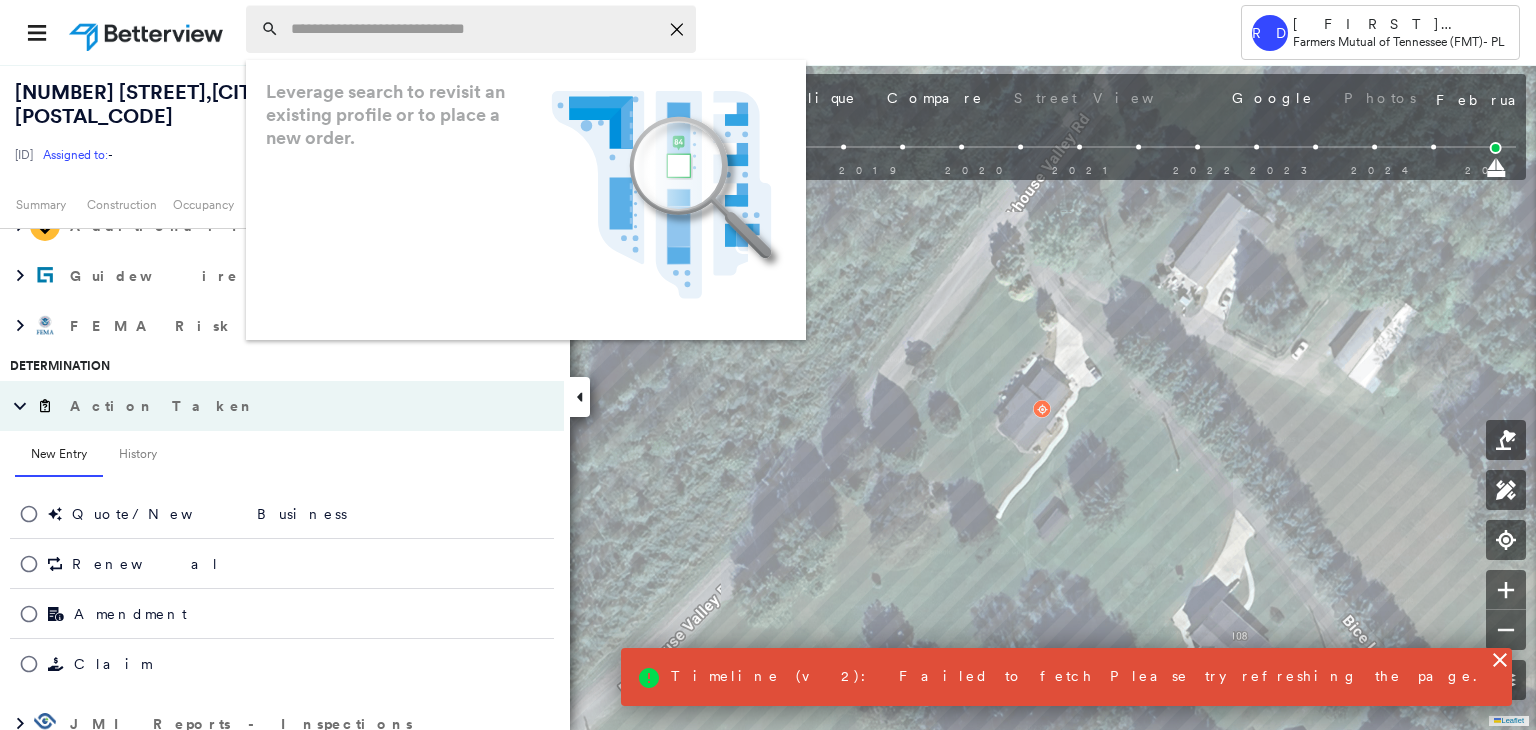 paste on "**********" 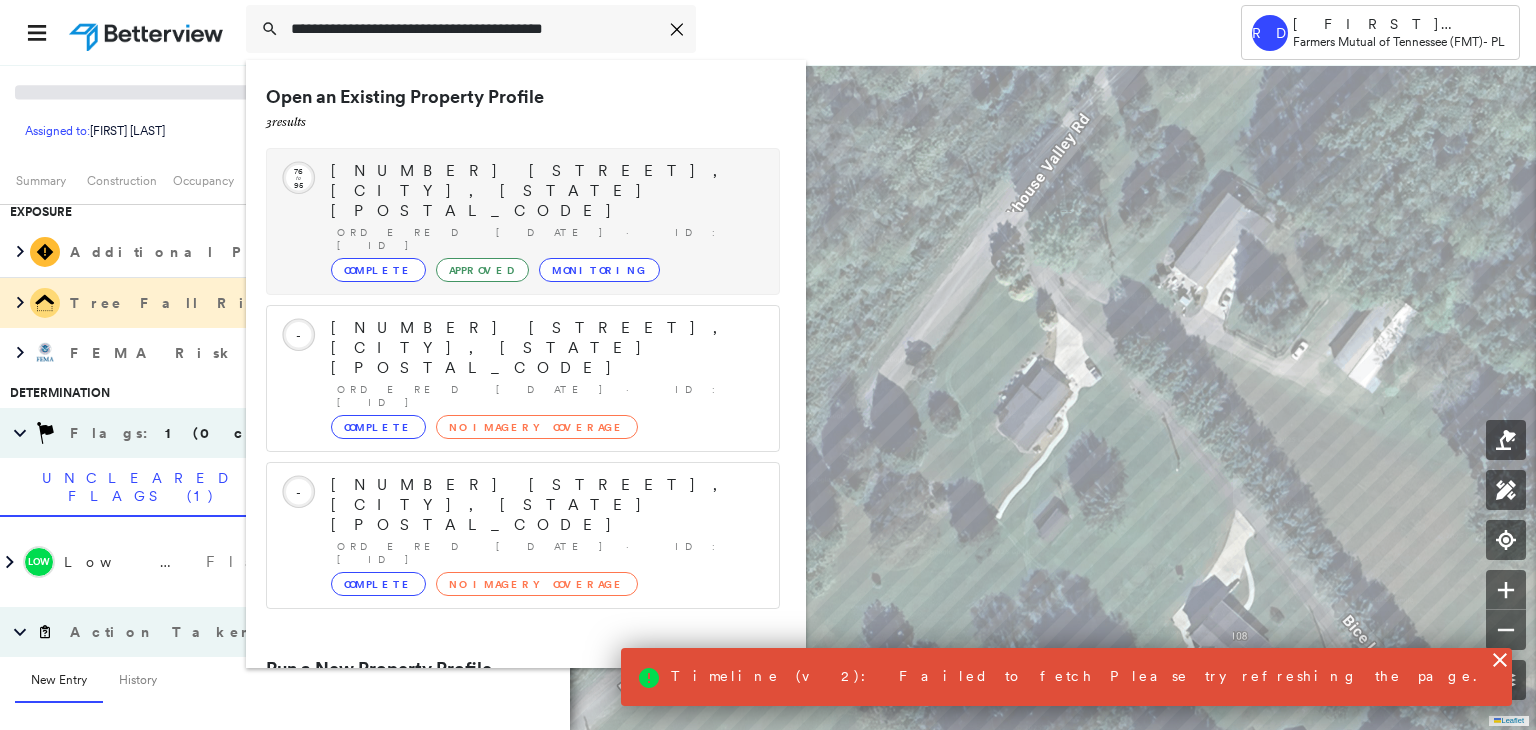 scroll, scrollTop: 749, scrollLeft: 0, axis: vertical 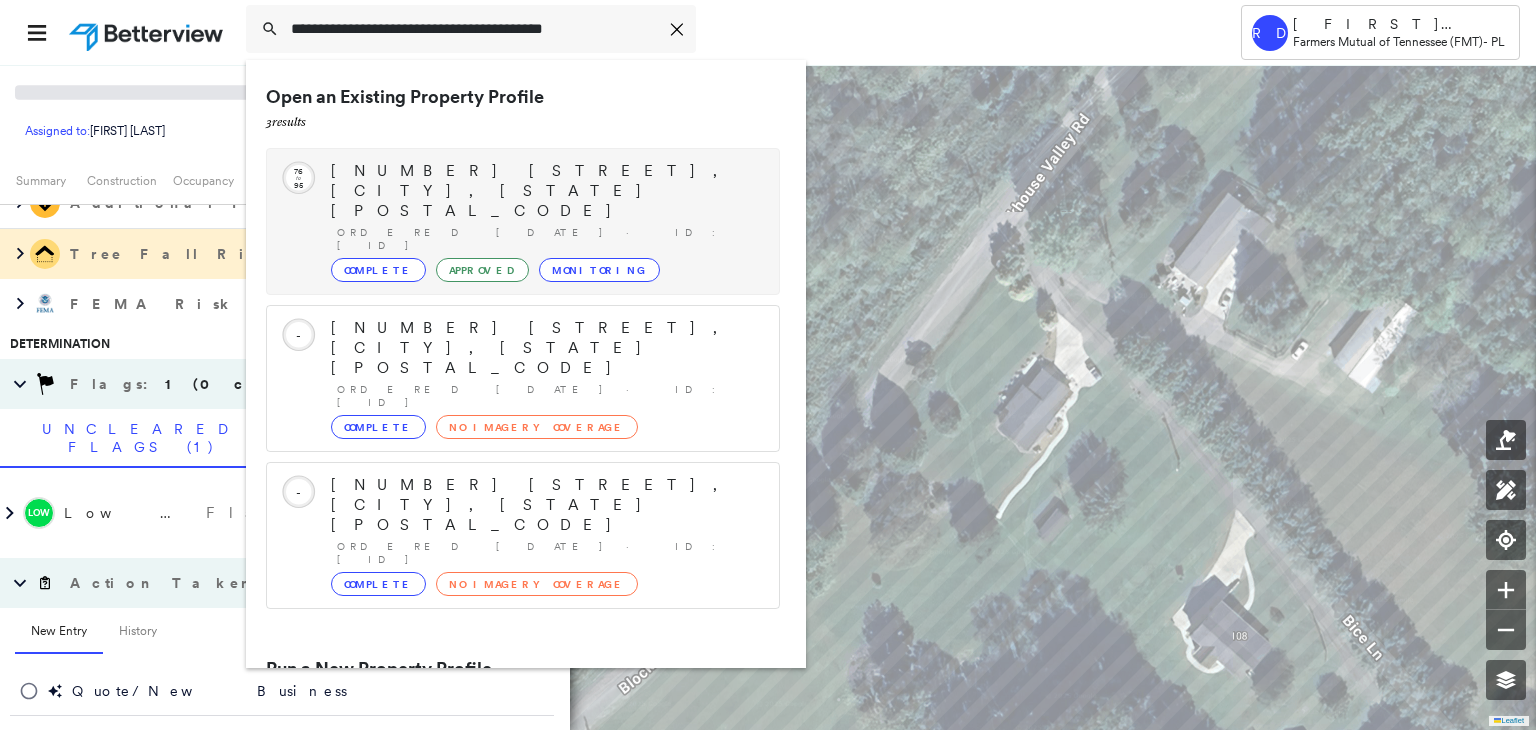 type on "**********" 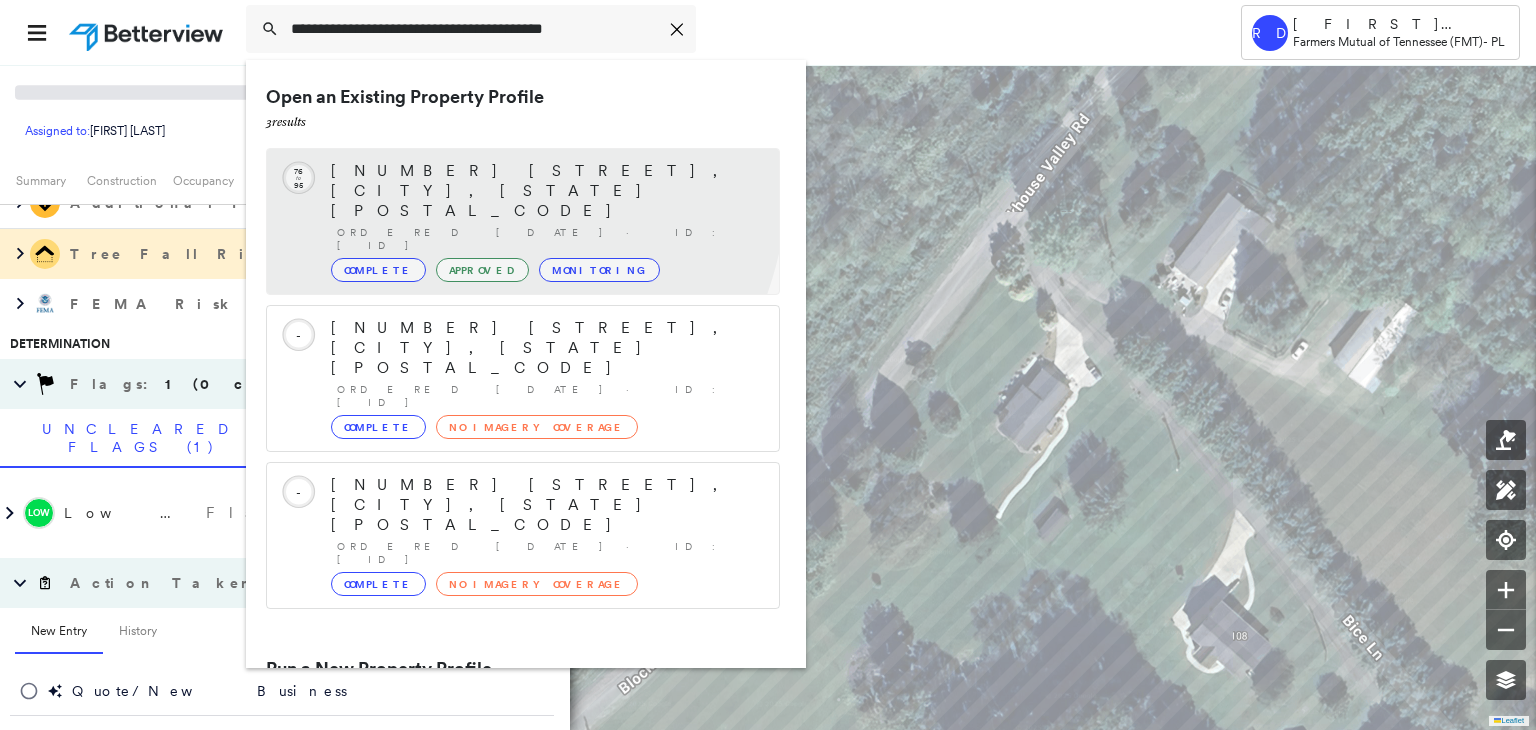 click on "[NUMBER] [STREET], [CITY], [STATE] [POSTAL_CODE]" at bounding box center [545, 191] 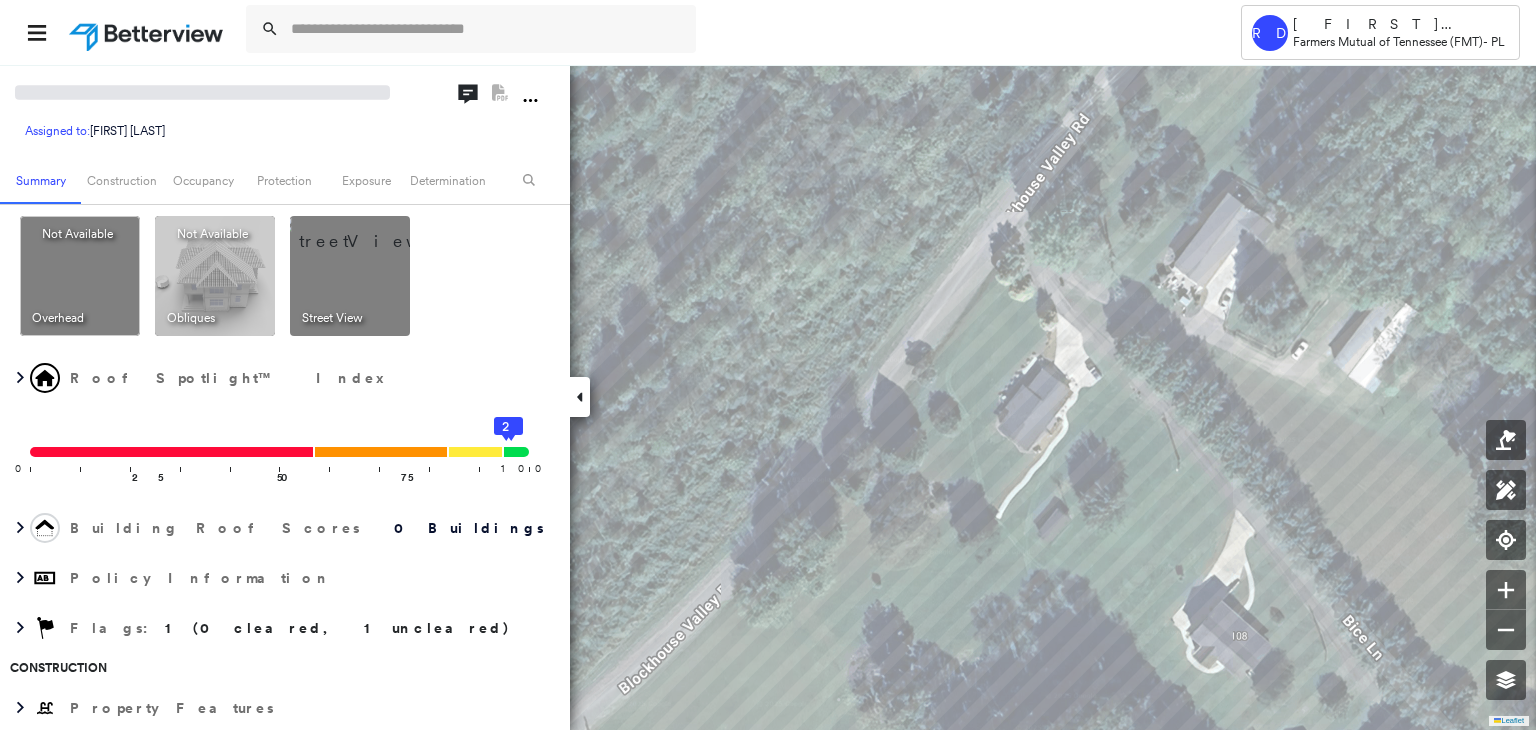 scroll, scrollTop: 0, scrollLeft: 0, axis: both 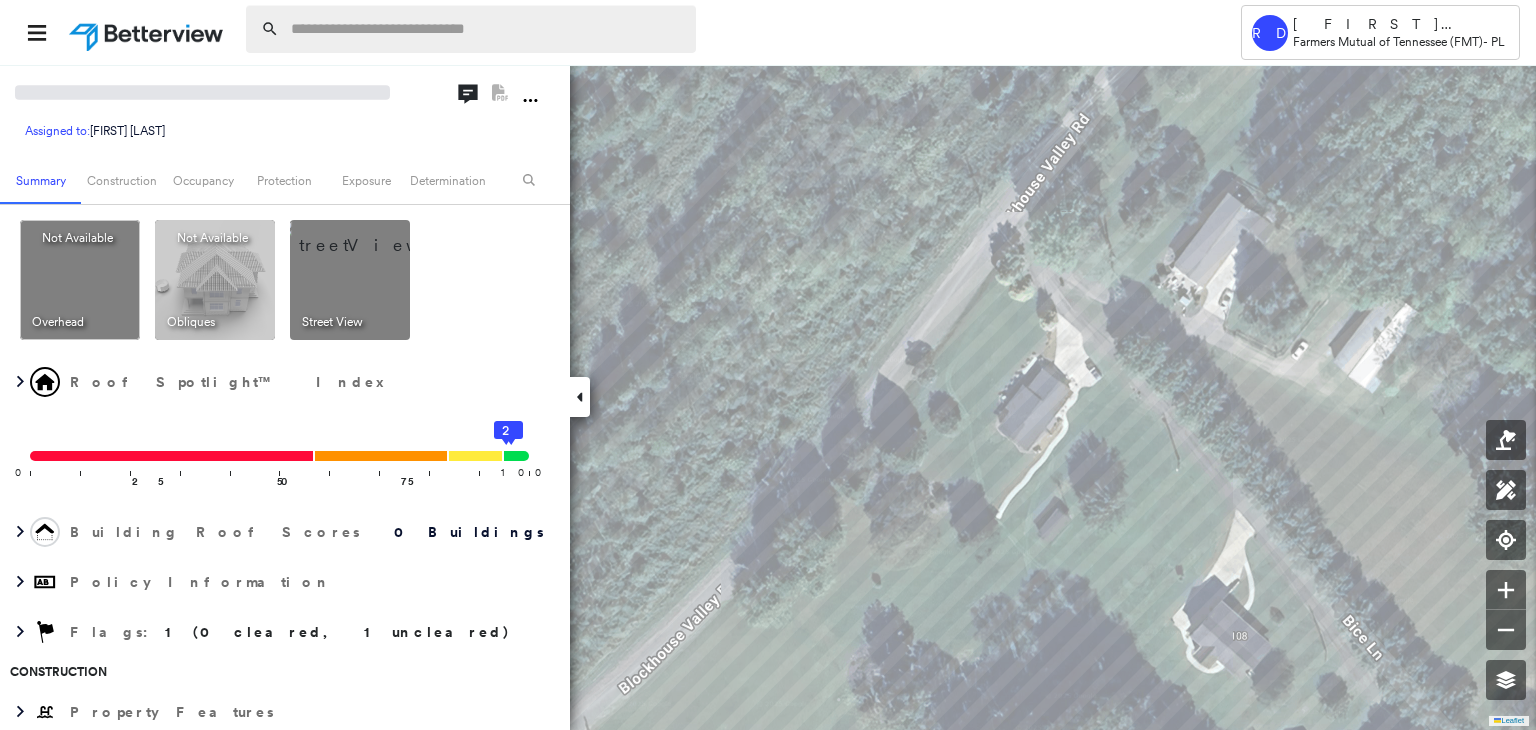 paste on "**********" 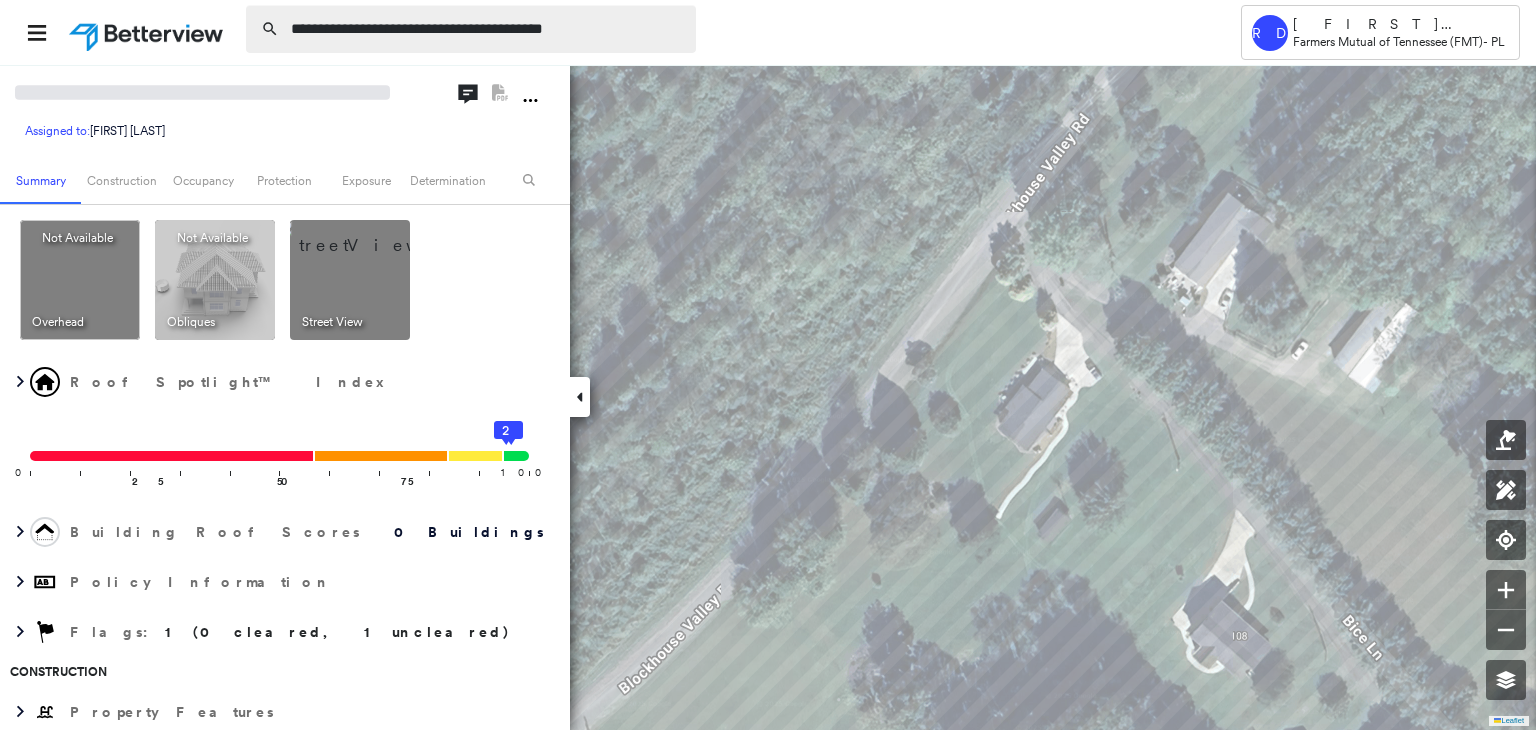 click on "**********" at bounding box center (487, 29) 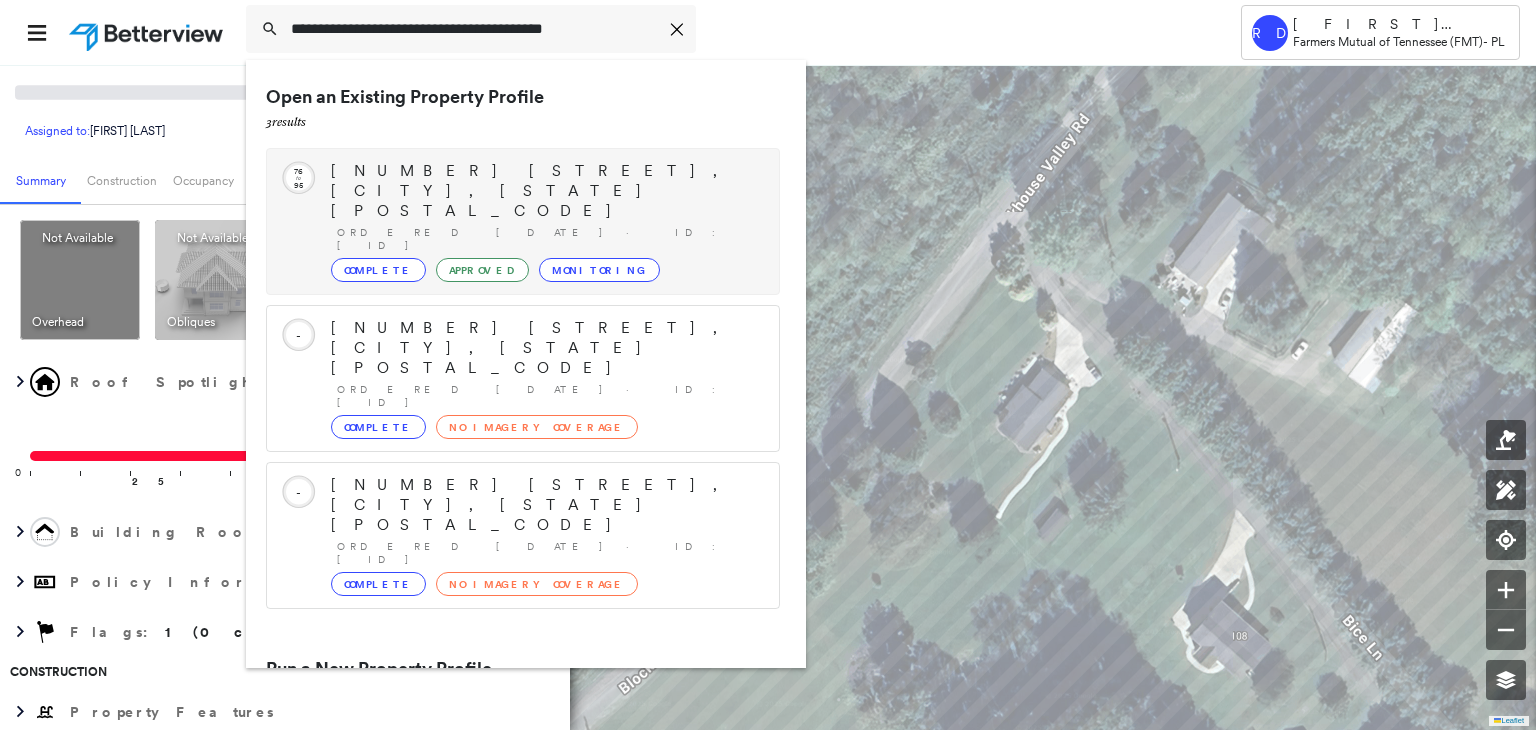 type on "**********" 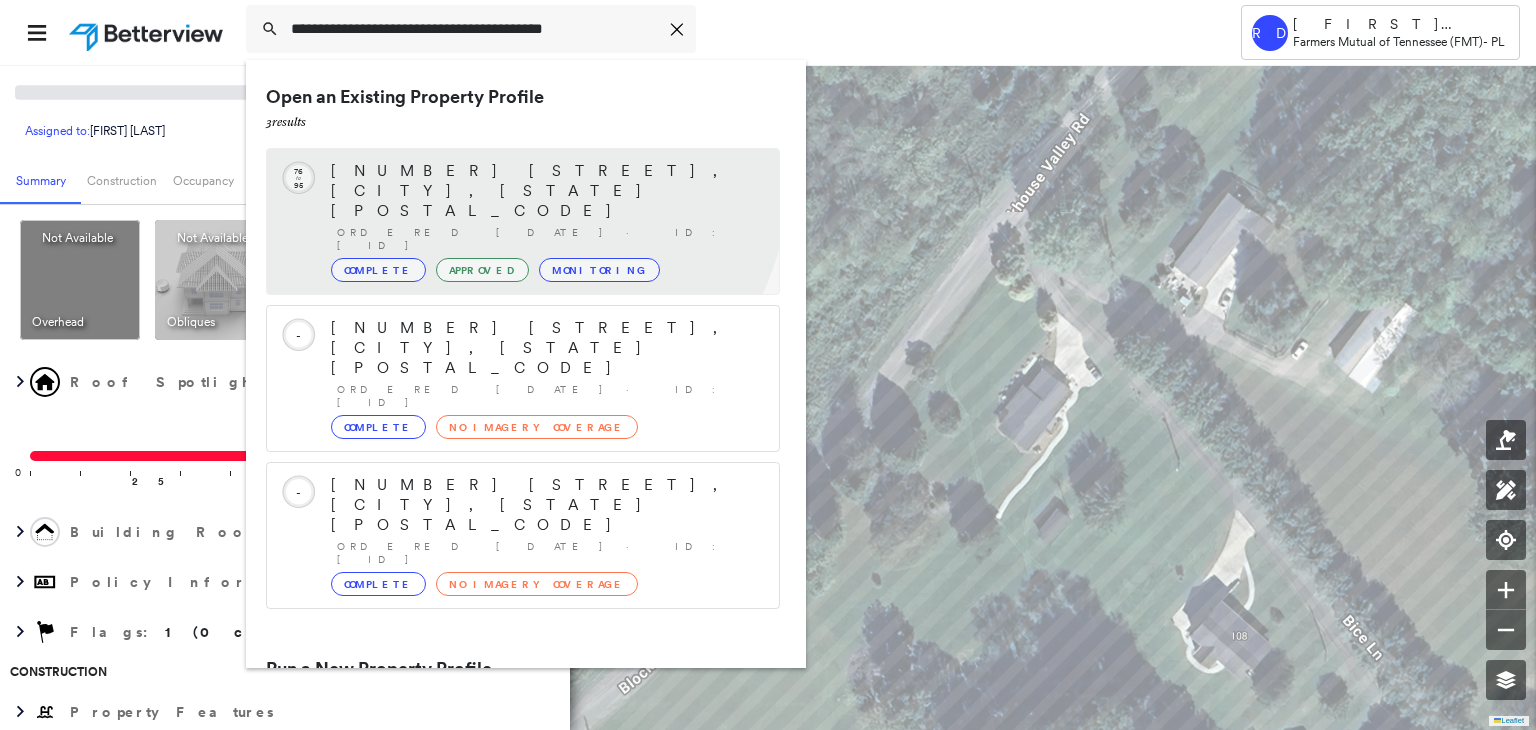 click on "[NUMBER] [STREET], [CITY], [STATE] [POSTAL_CODE]" at bounding box center [545, 191] 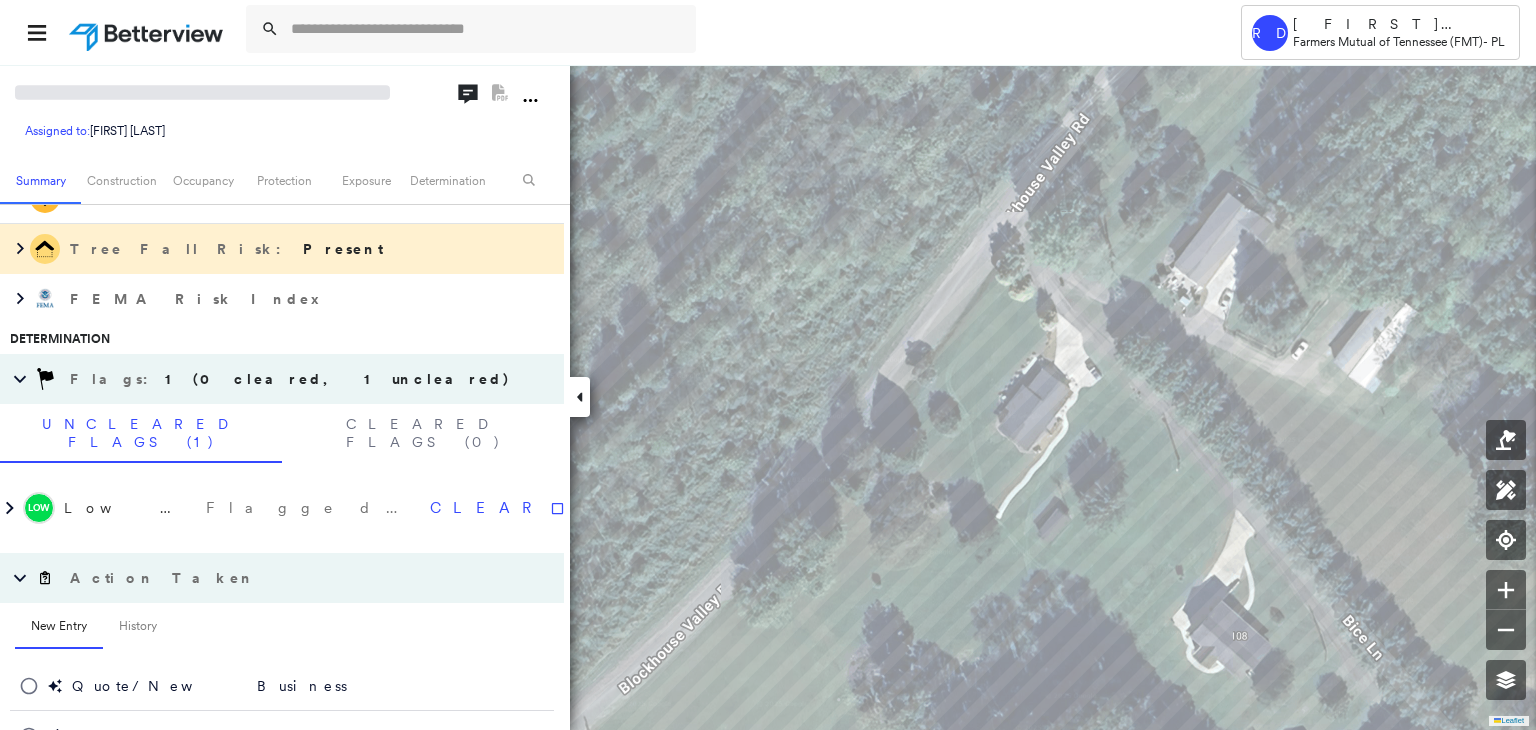 scroll, scrollTop: 872, scrollLeft: 0, axis: vertical 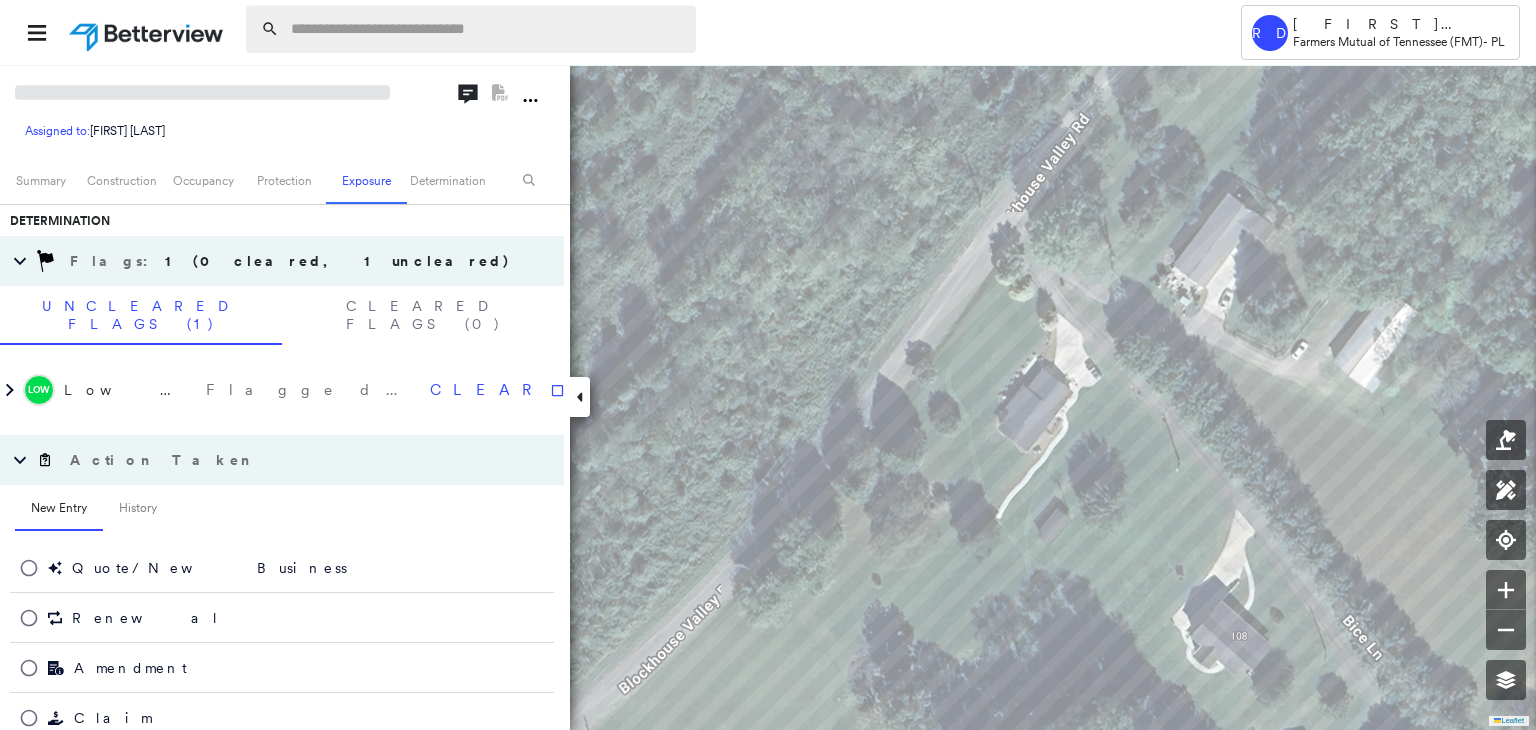 paste on "**********" 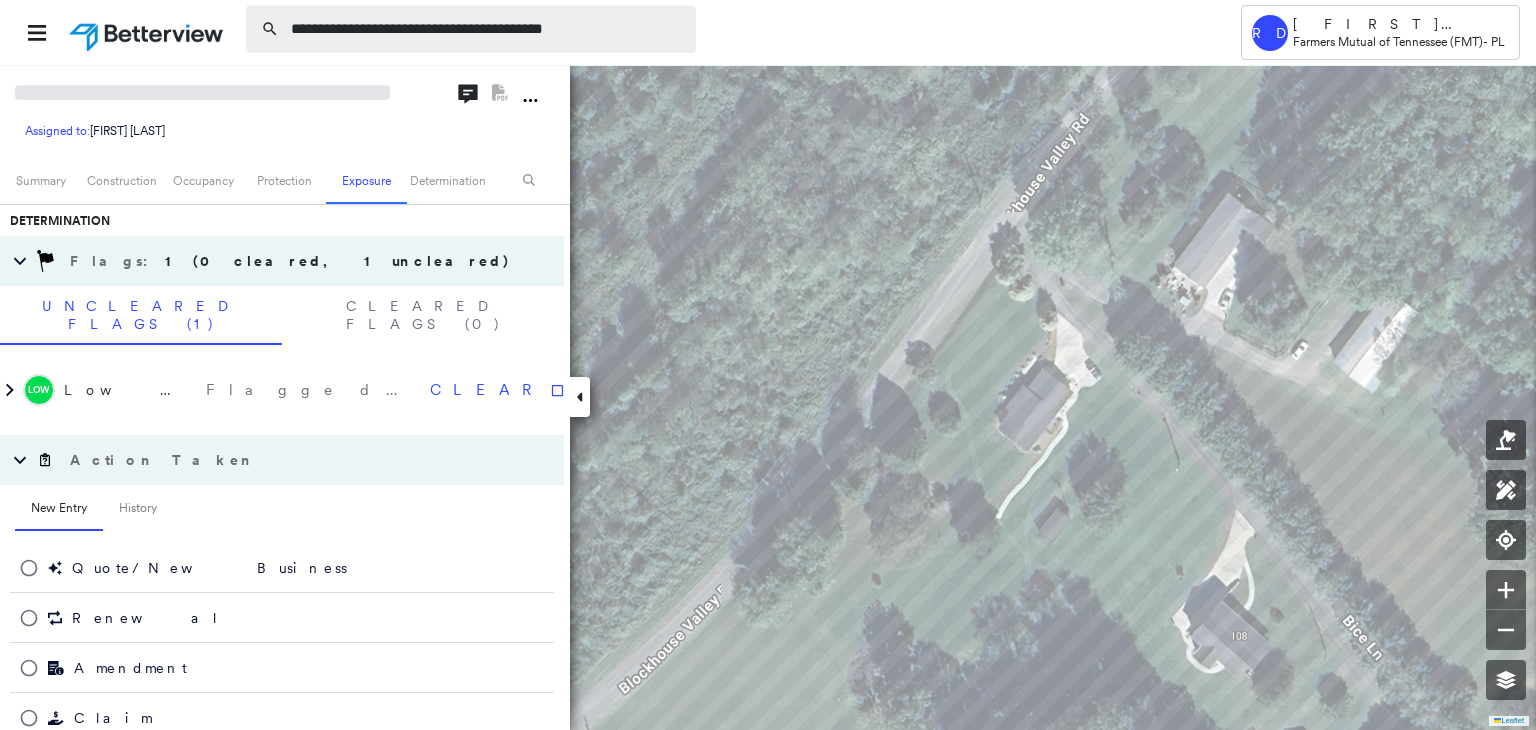 click on "**********" at bounding box center [487, 29] 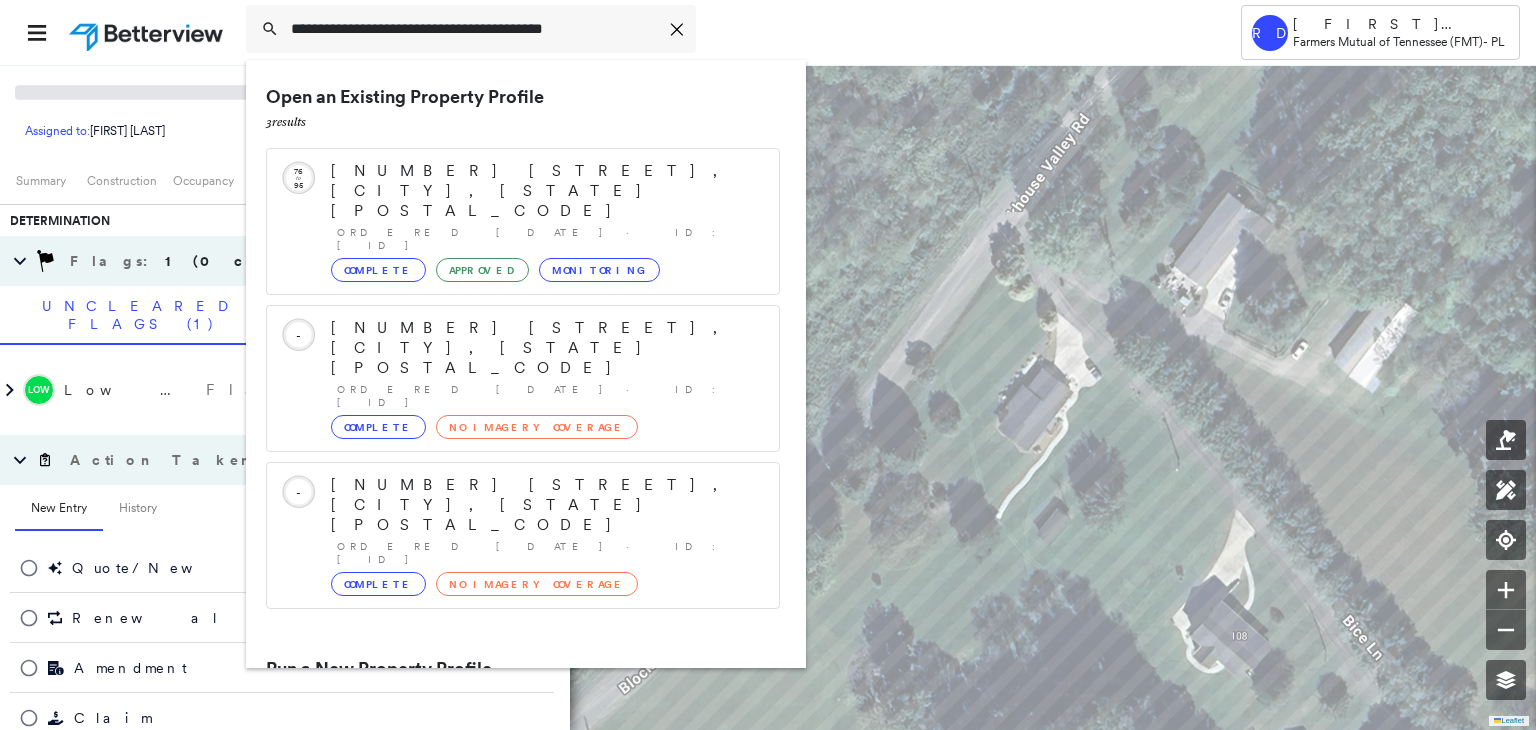 type on "**********" 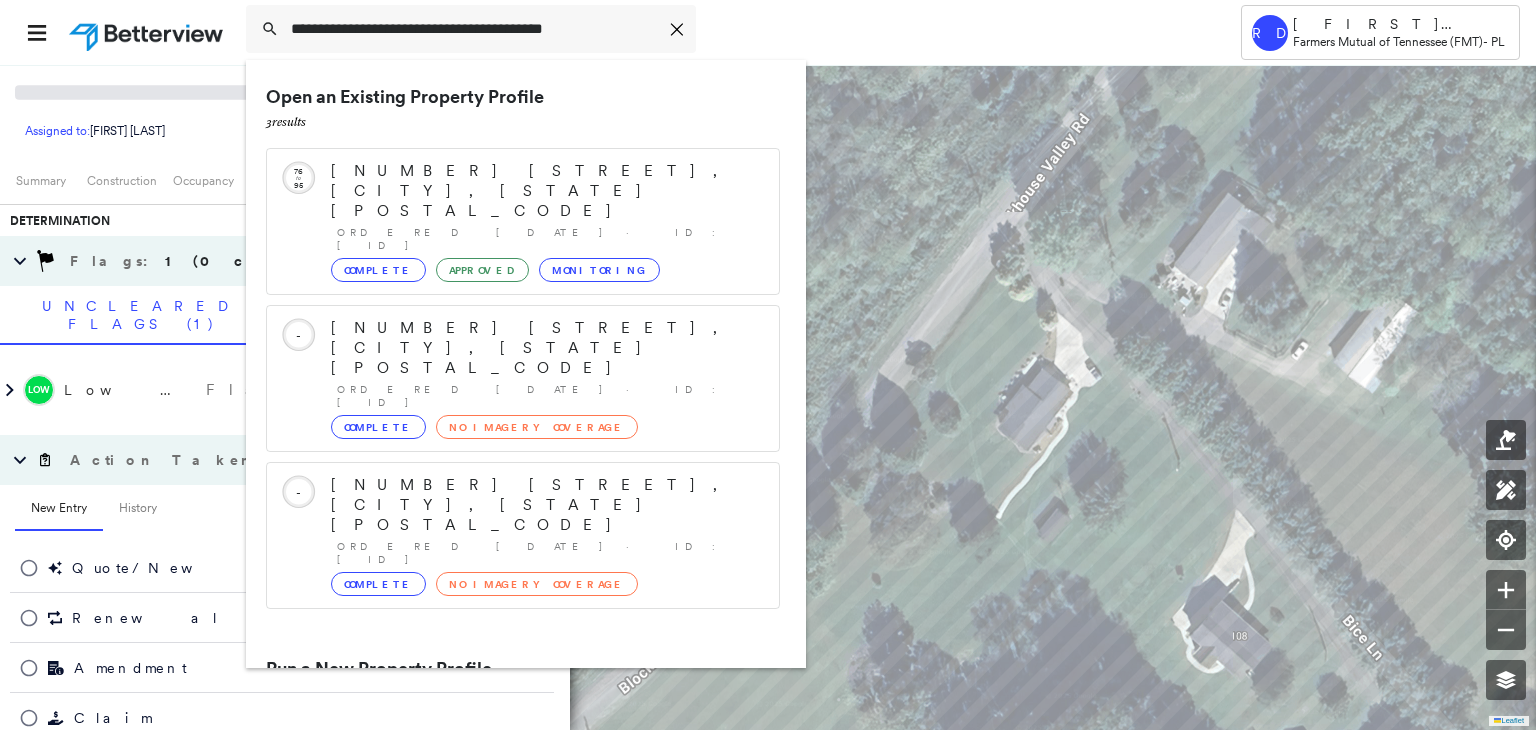 click on "[NUMBER] [STREET], [CITY], [STATE] [POSTAL_CODE]" at bounding box center (501, 745) 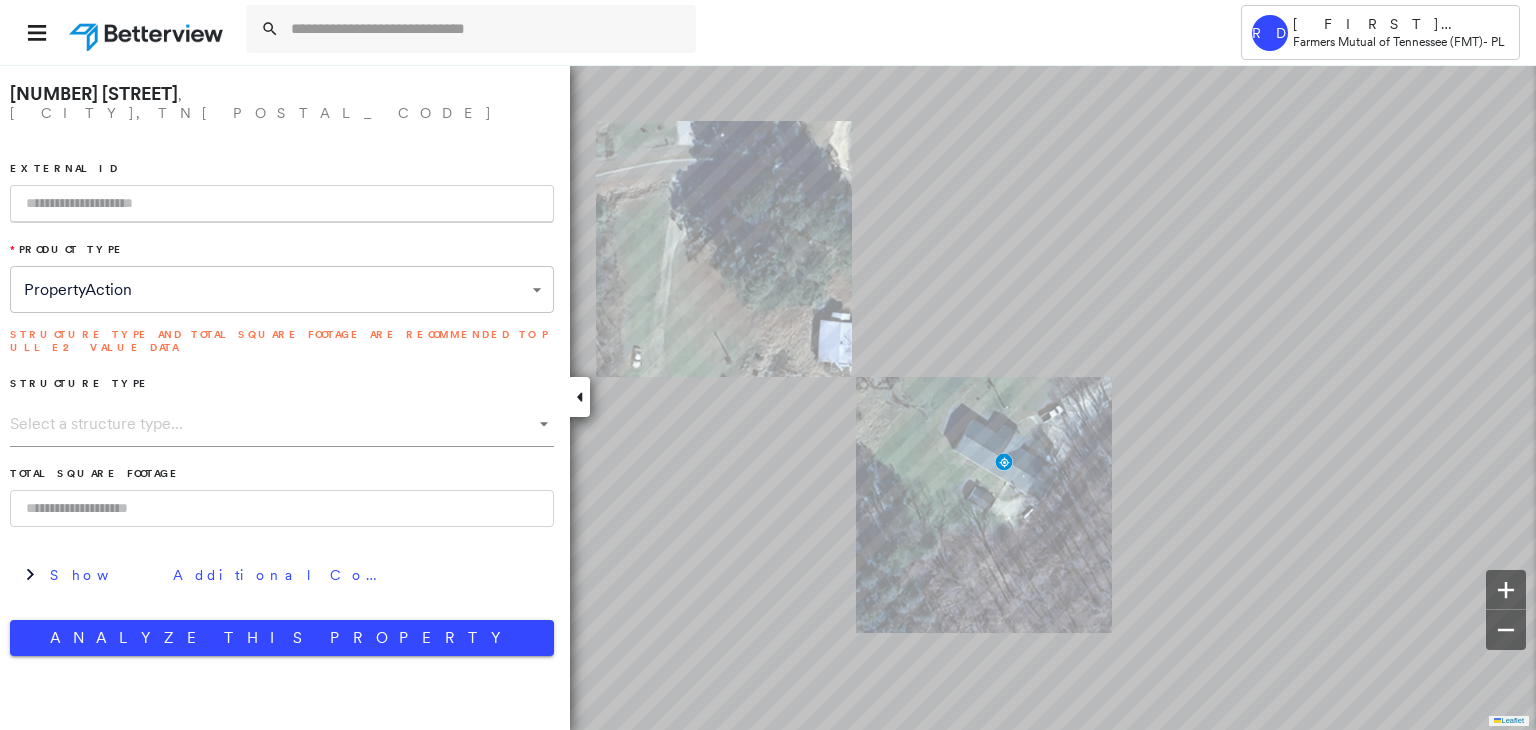 paste on "**********" 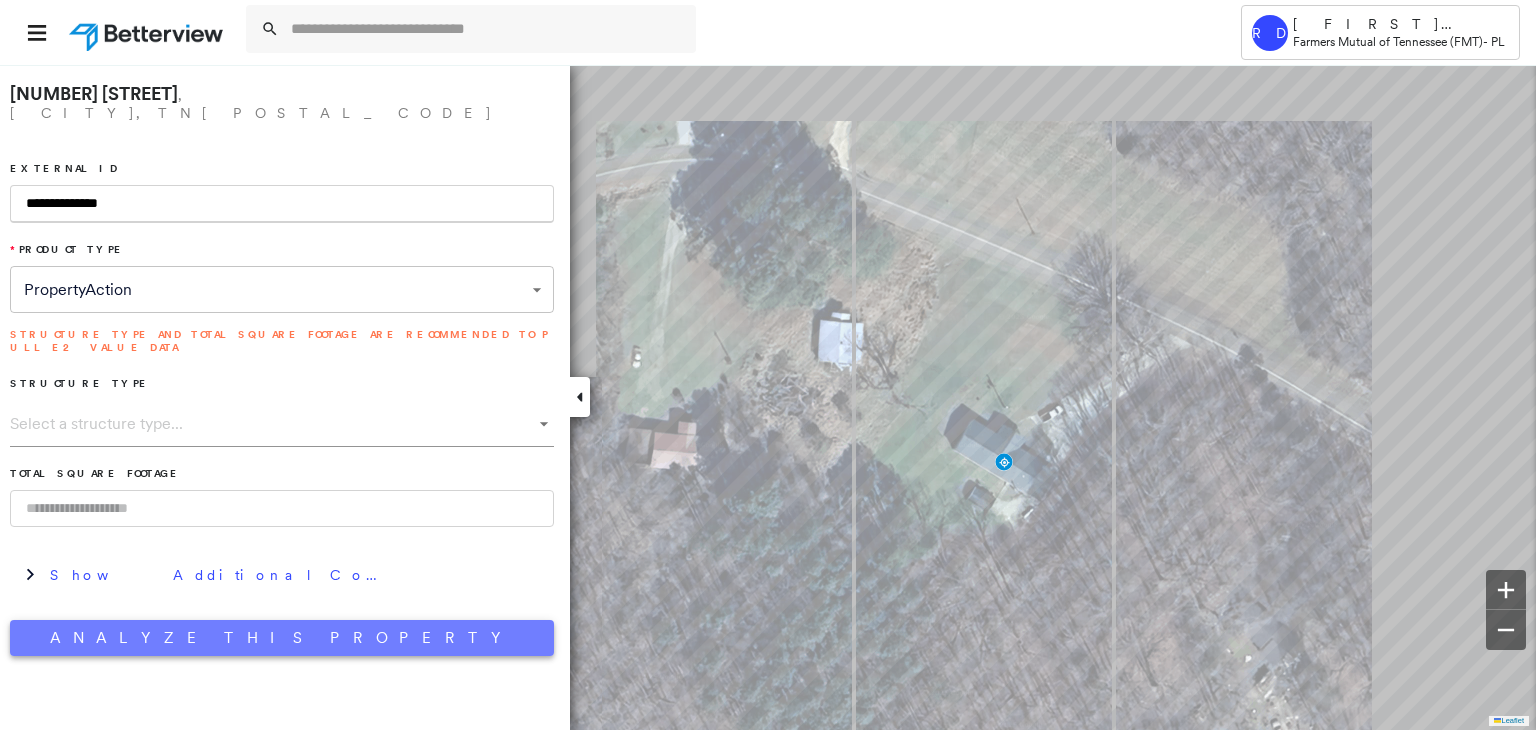 type on "**********" 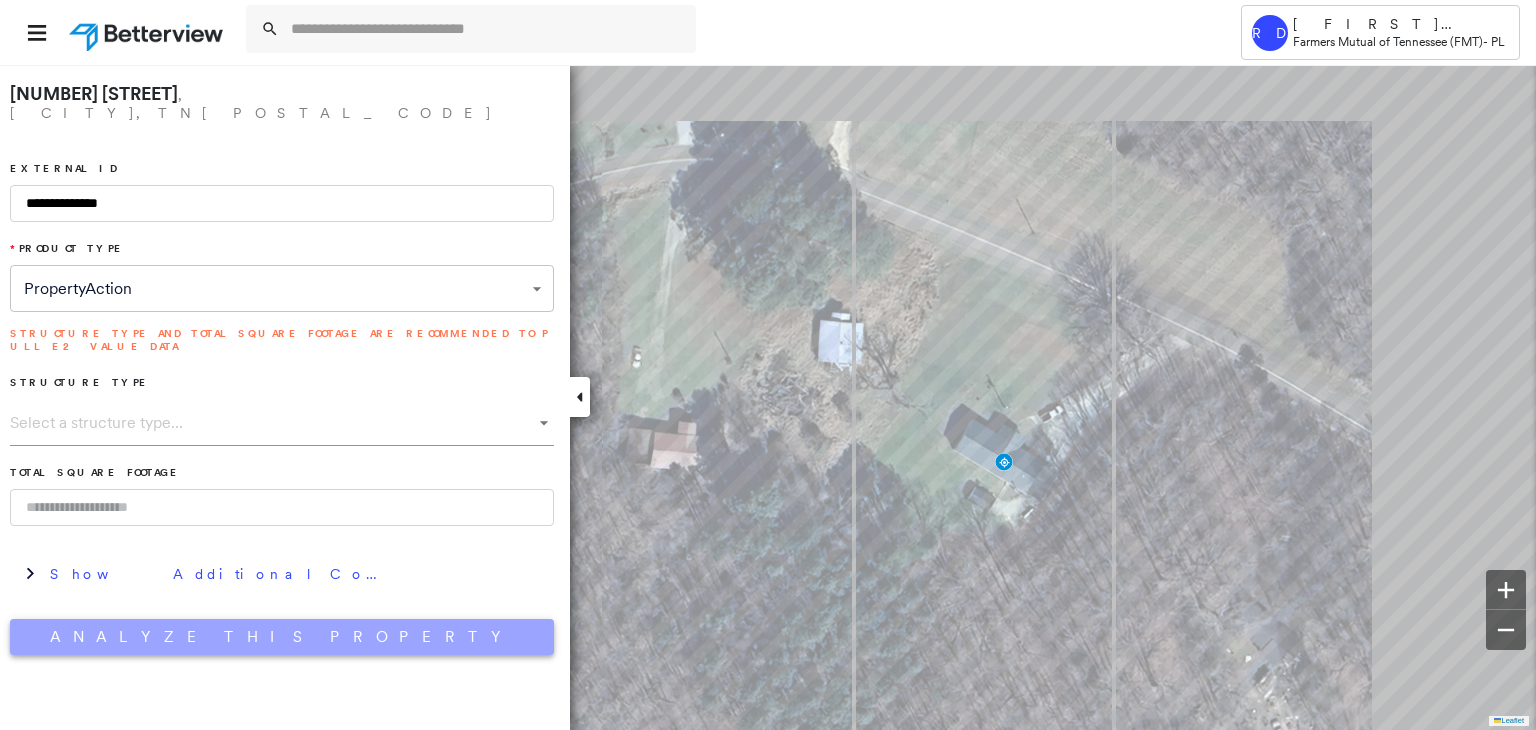 click on "Analyze This Property" at bounding box center [282, 637] 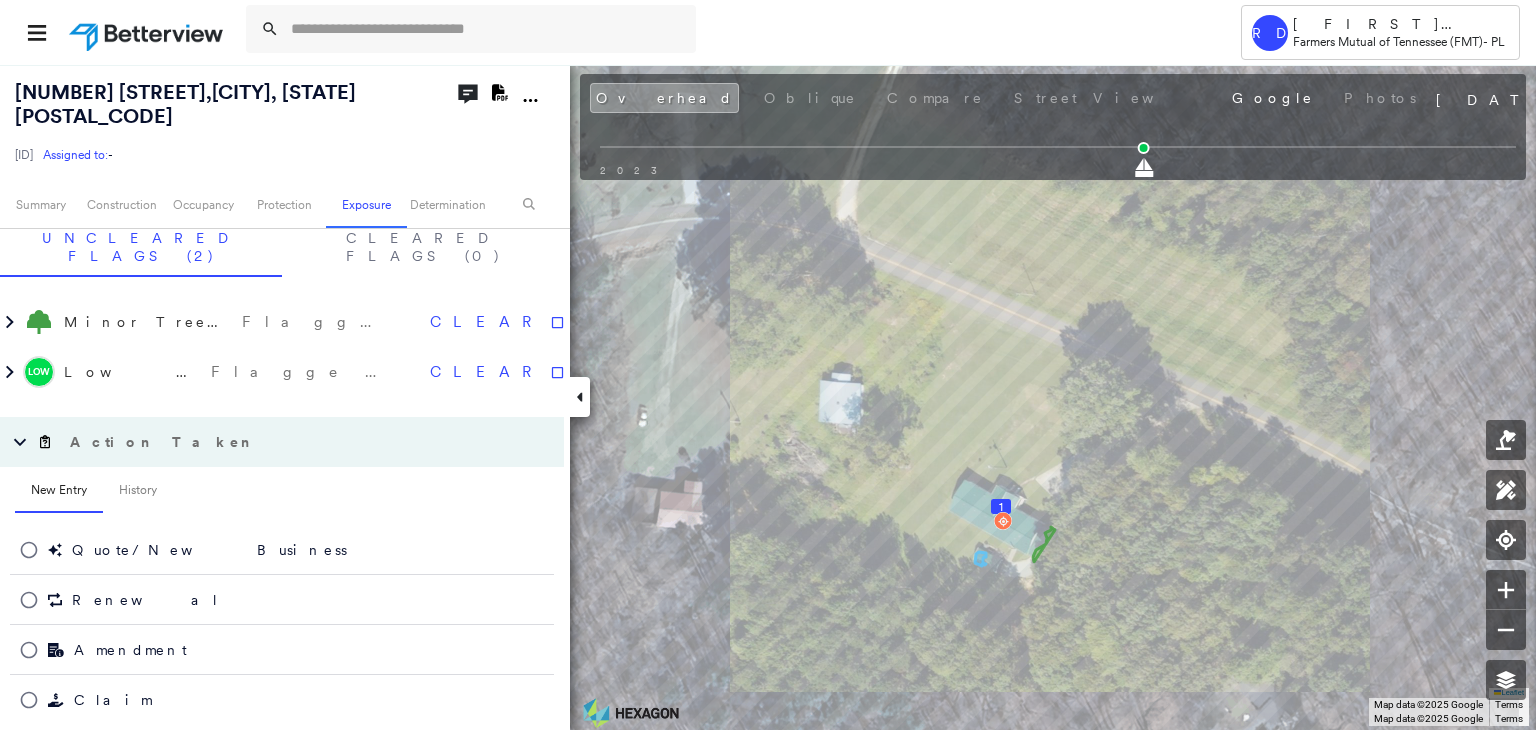 scroll, scrollTop: 1271, scrollLeft: 0, axis: vertical 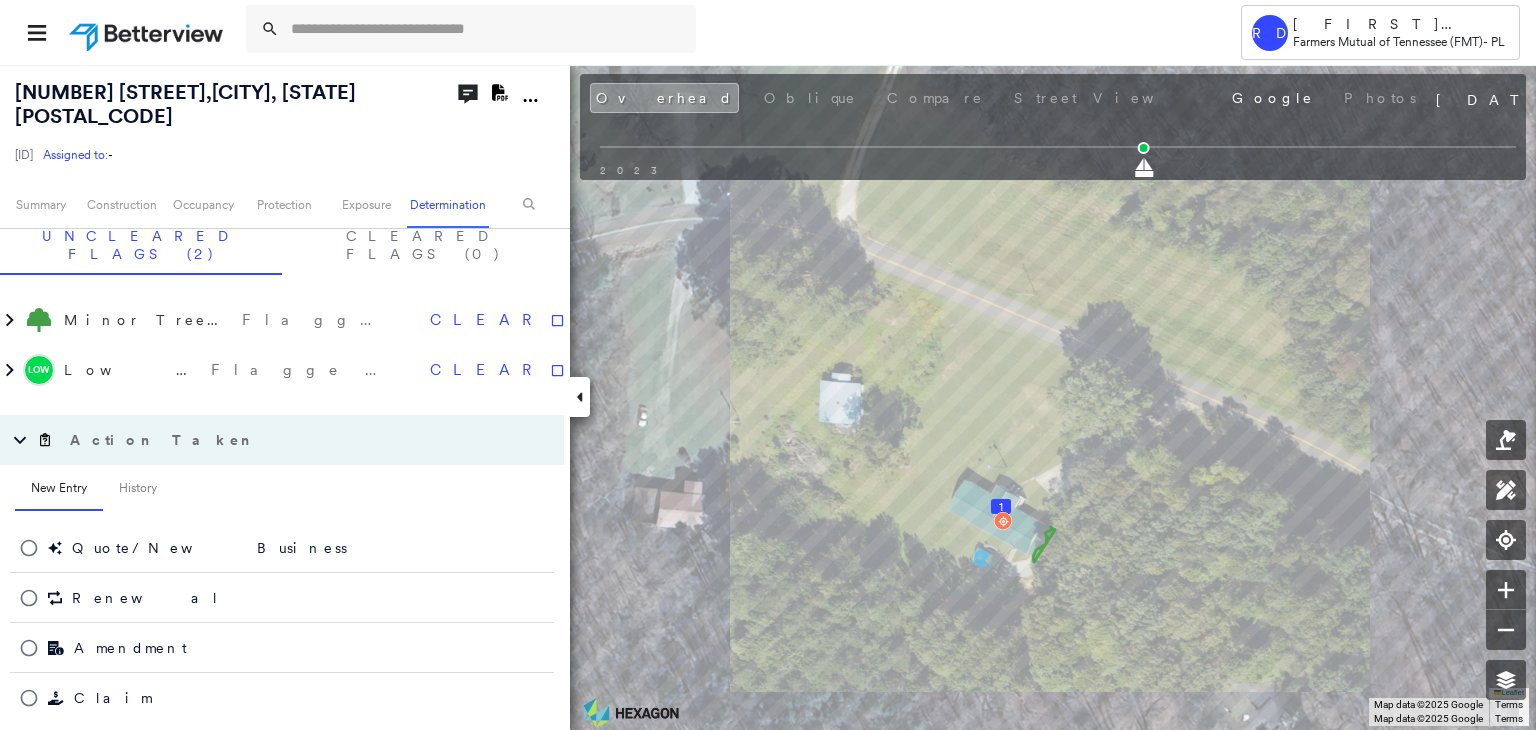 click 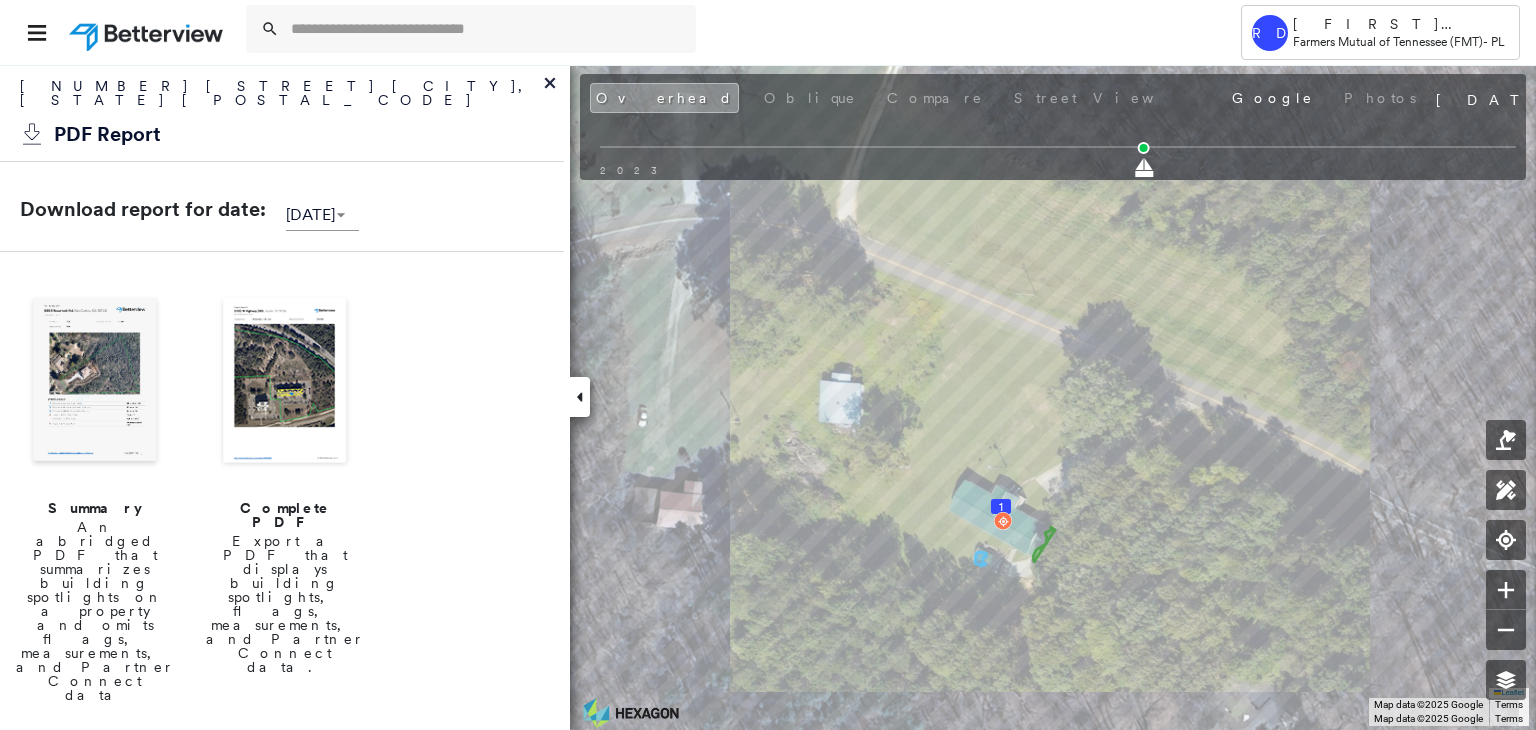 click at bounding box center (285, 382) 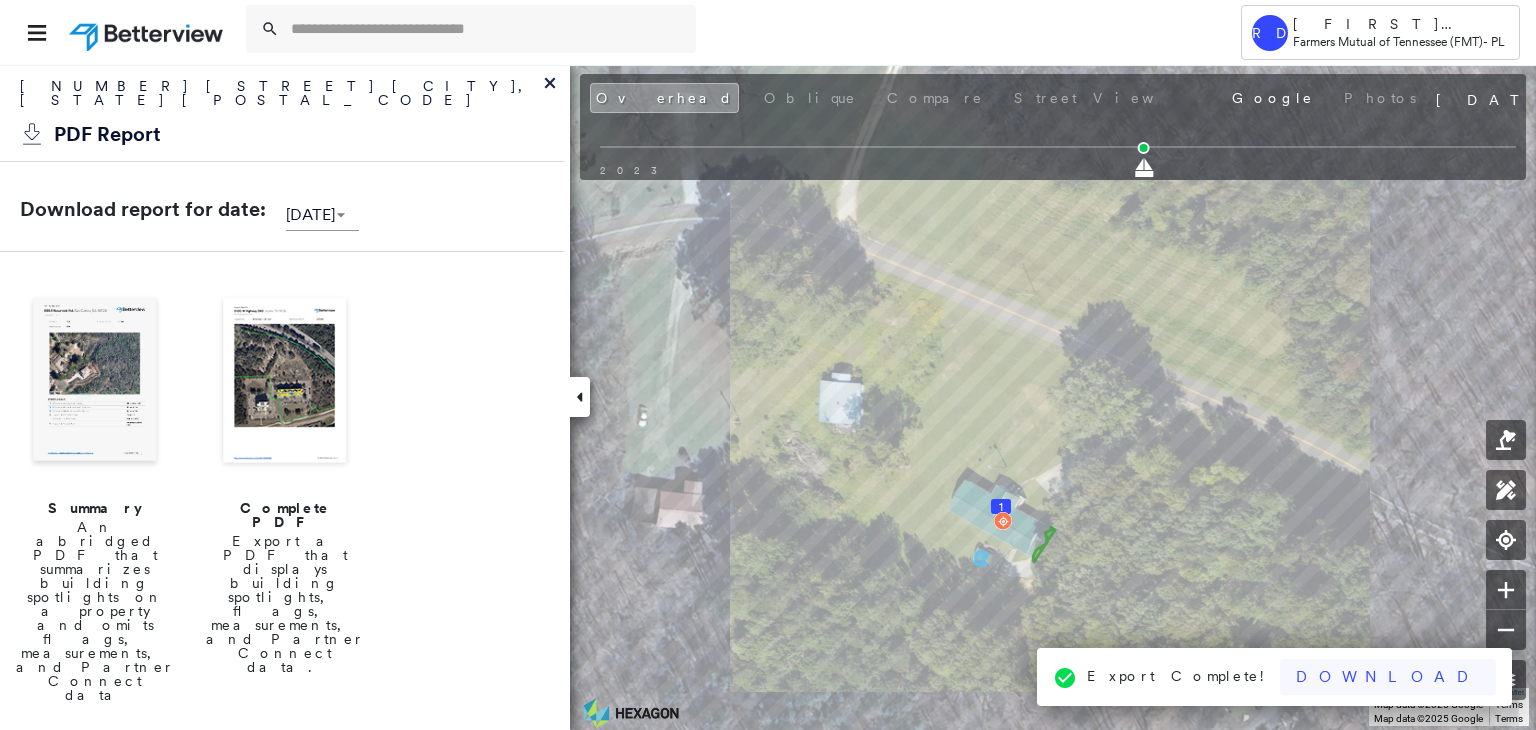 click on "Download" at bounding box center [1388, 677] 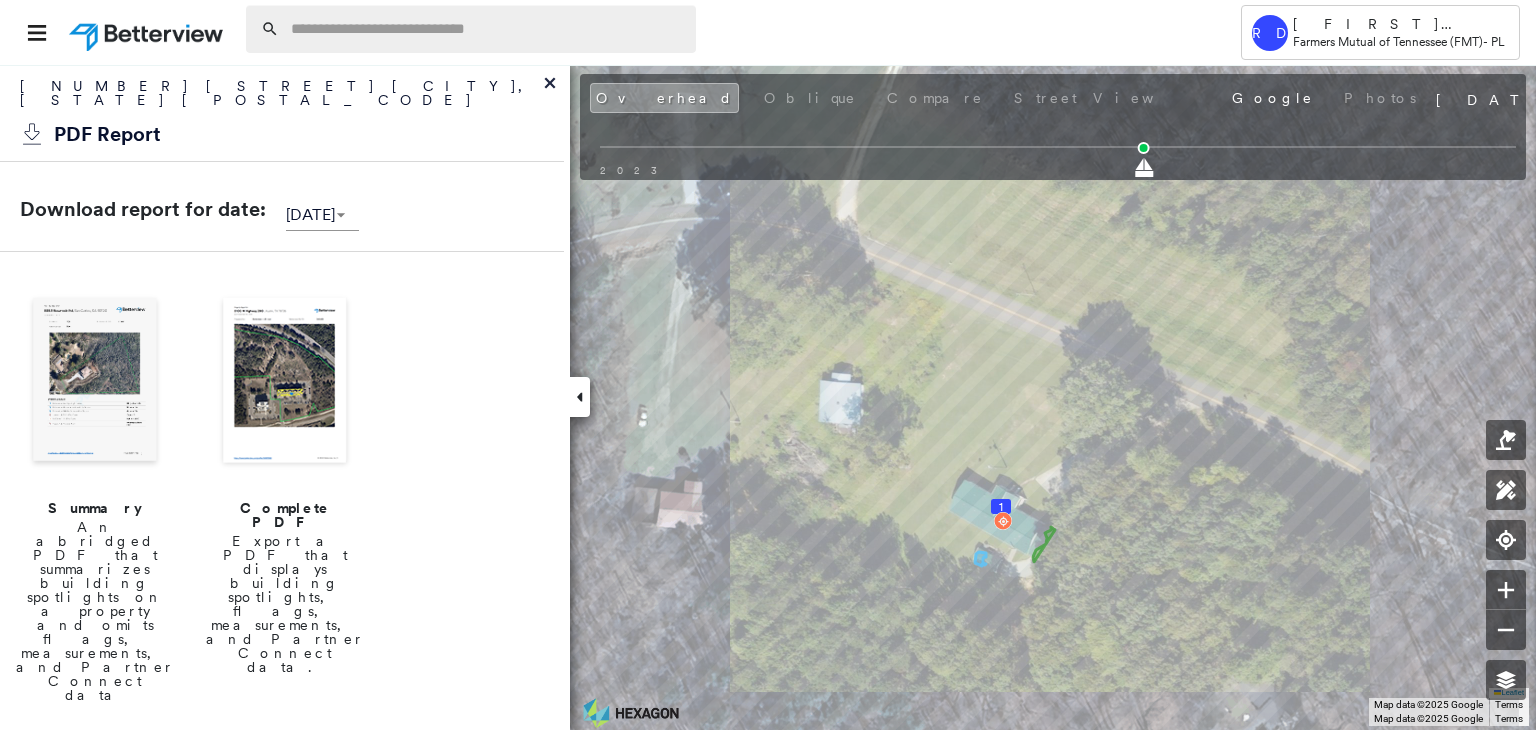 paste on "**********" 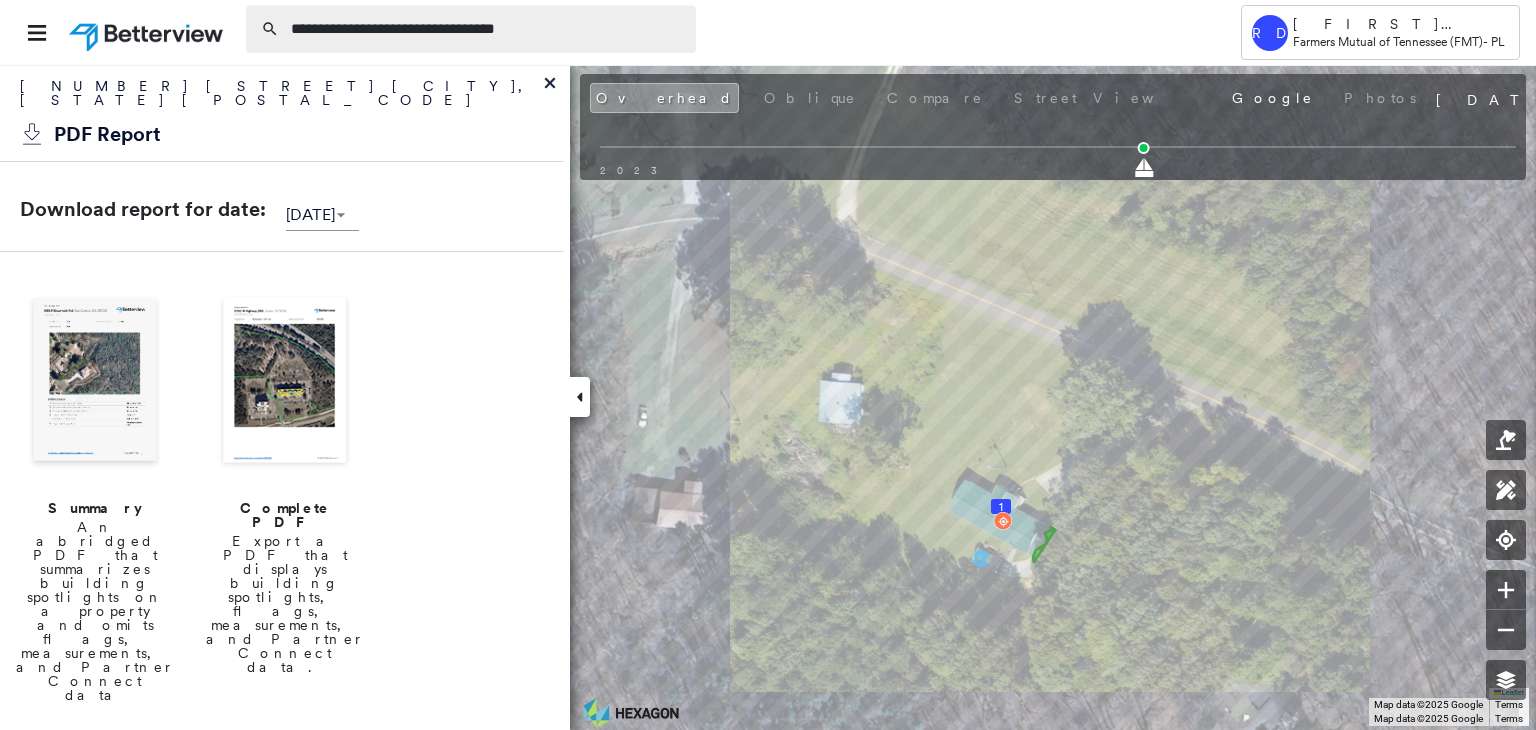 click on "**********" at bounding box center [487, 29] 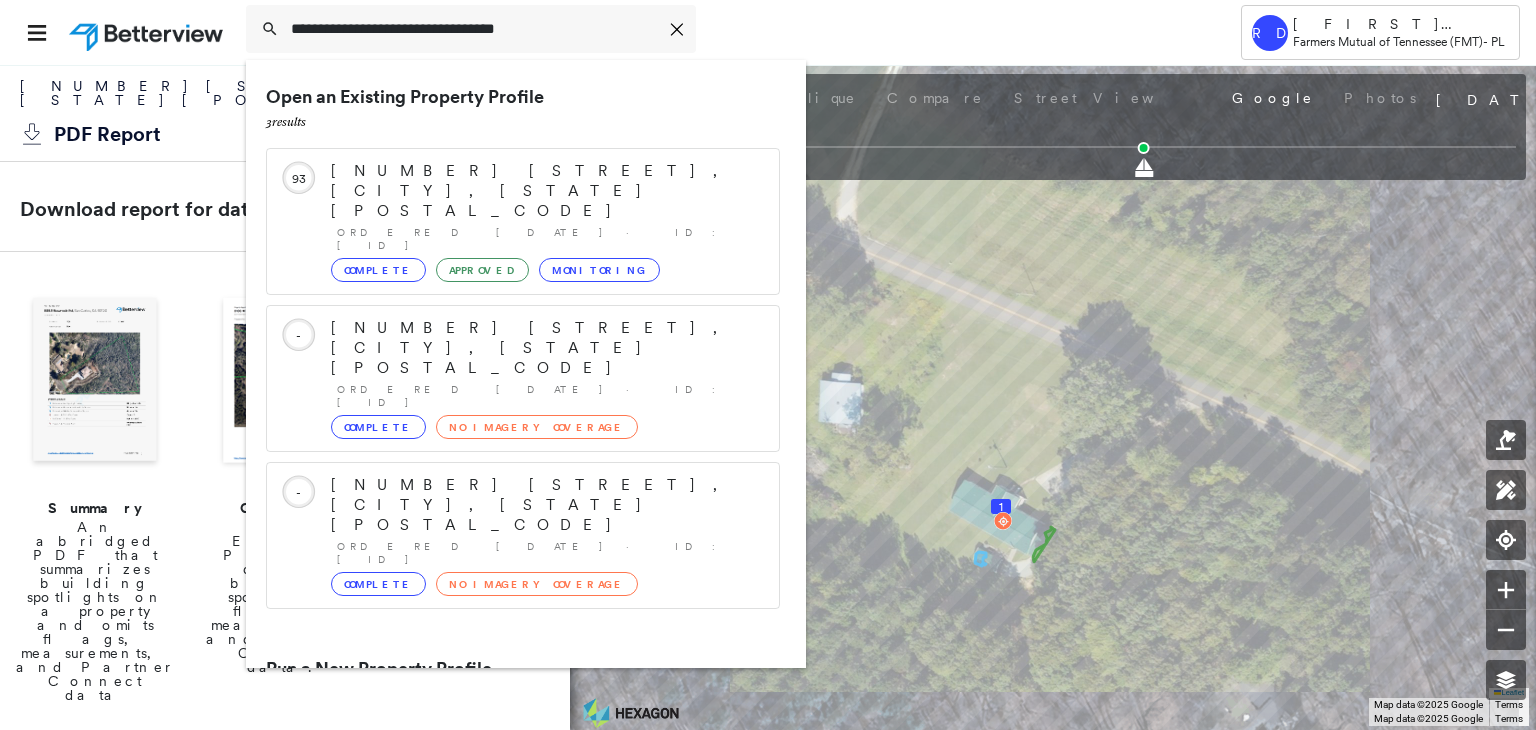 type on "**********" 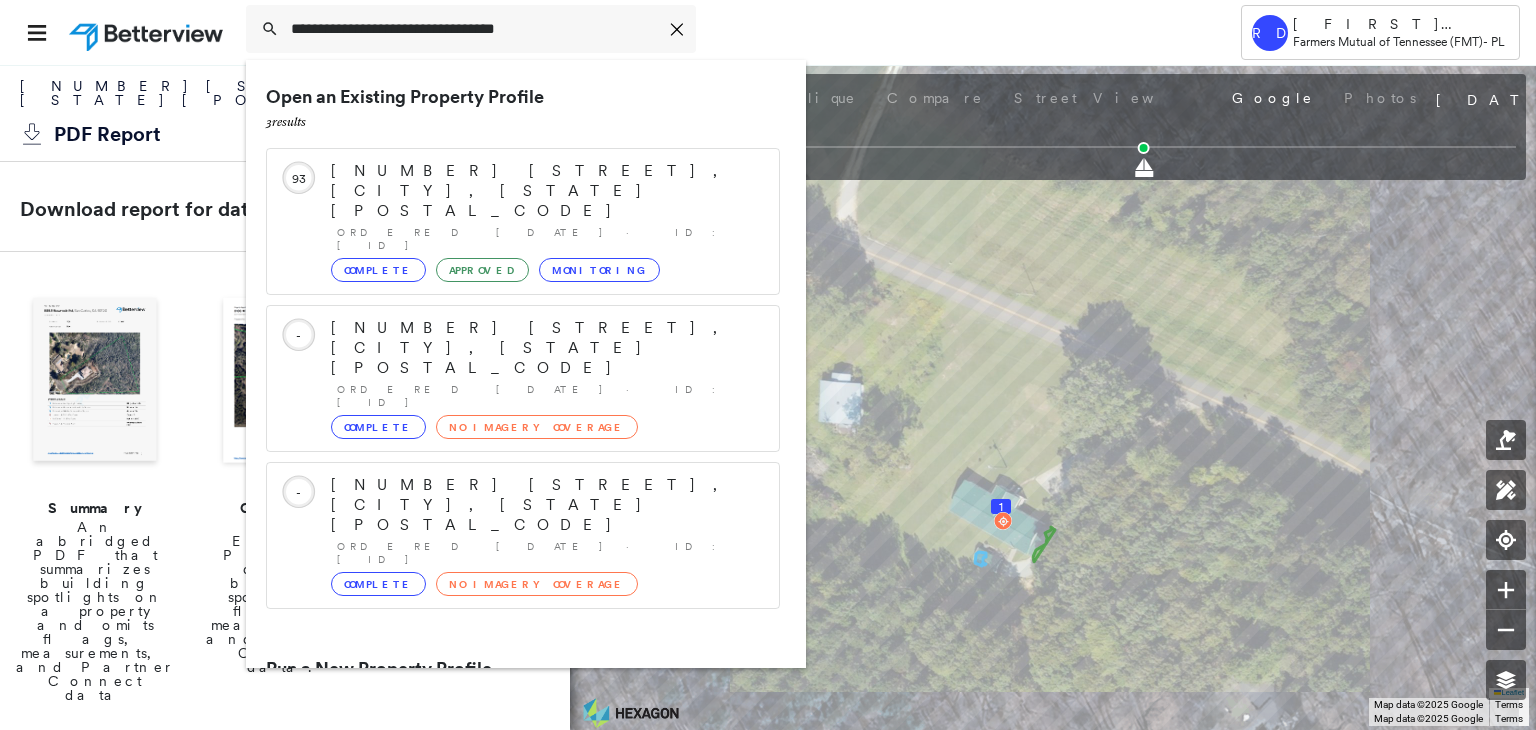 click on "[NUMBER] [STREET], [CITY], [STATE] [POSTAL_CODE]" at bounding box center (501, 745) 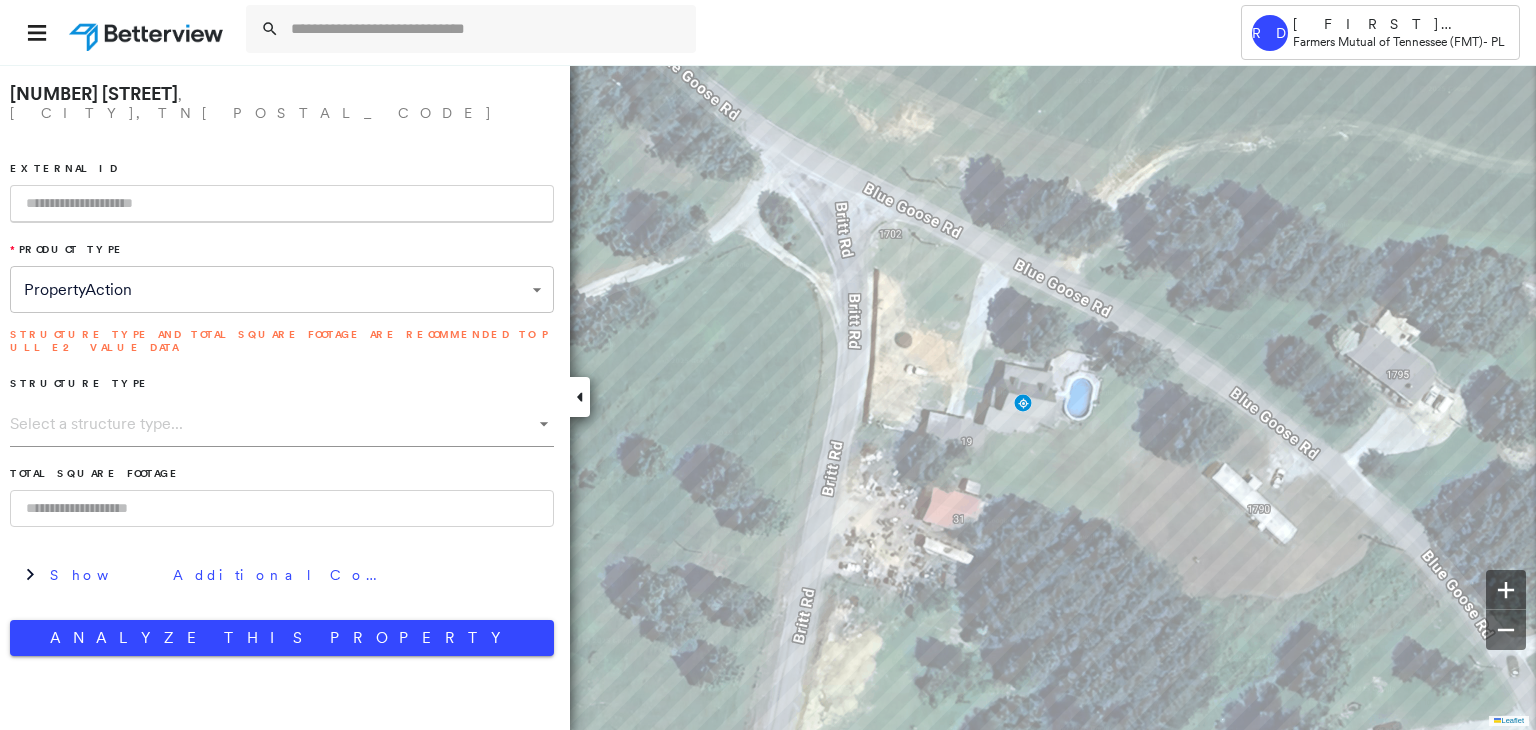 paste on "**********" 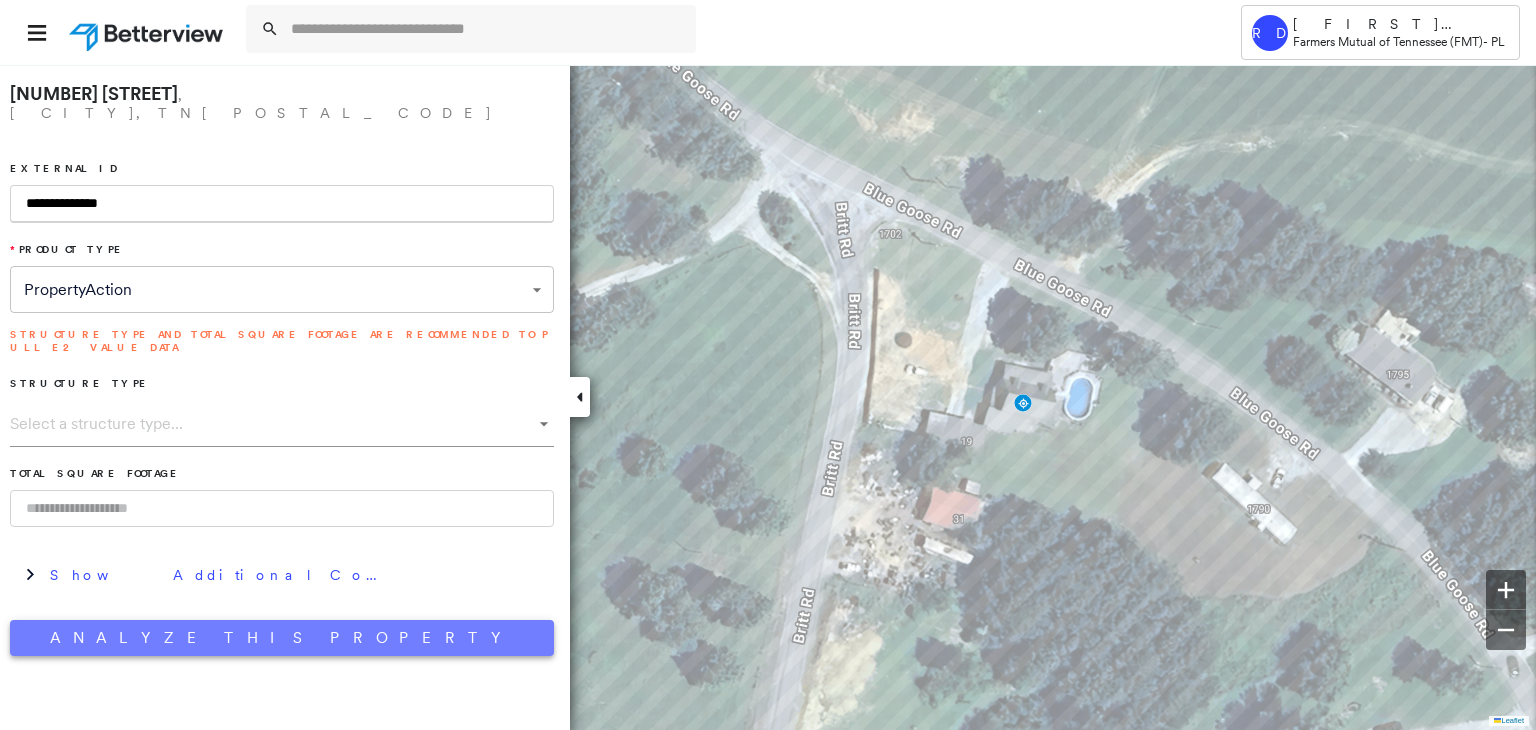 type on "**********" 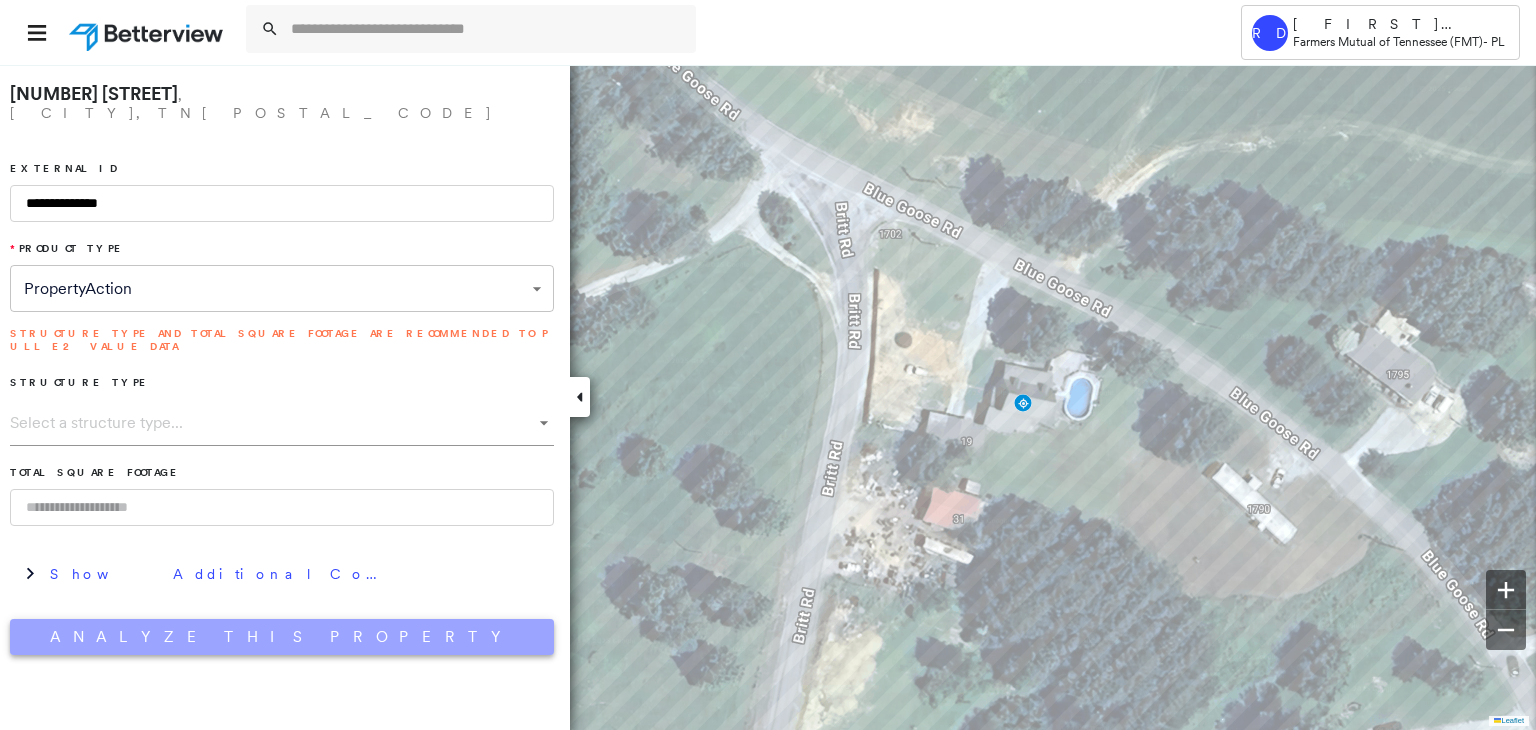 click on "Analyze This Property" at bounding box center [282, 637] 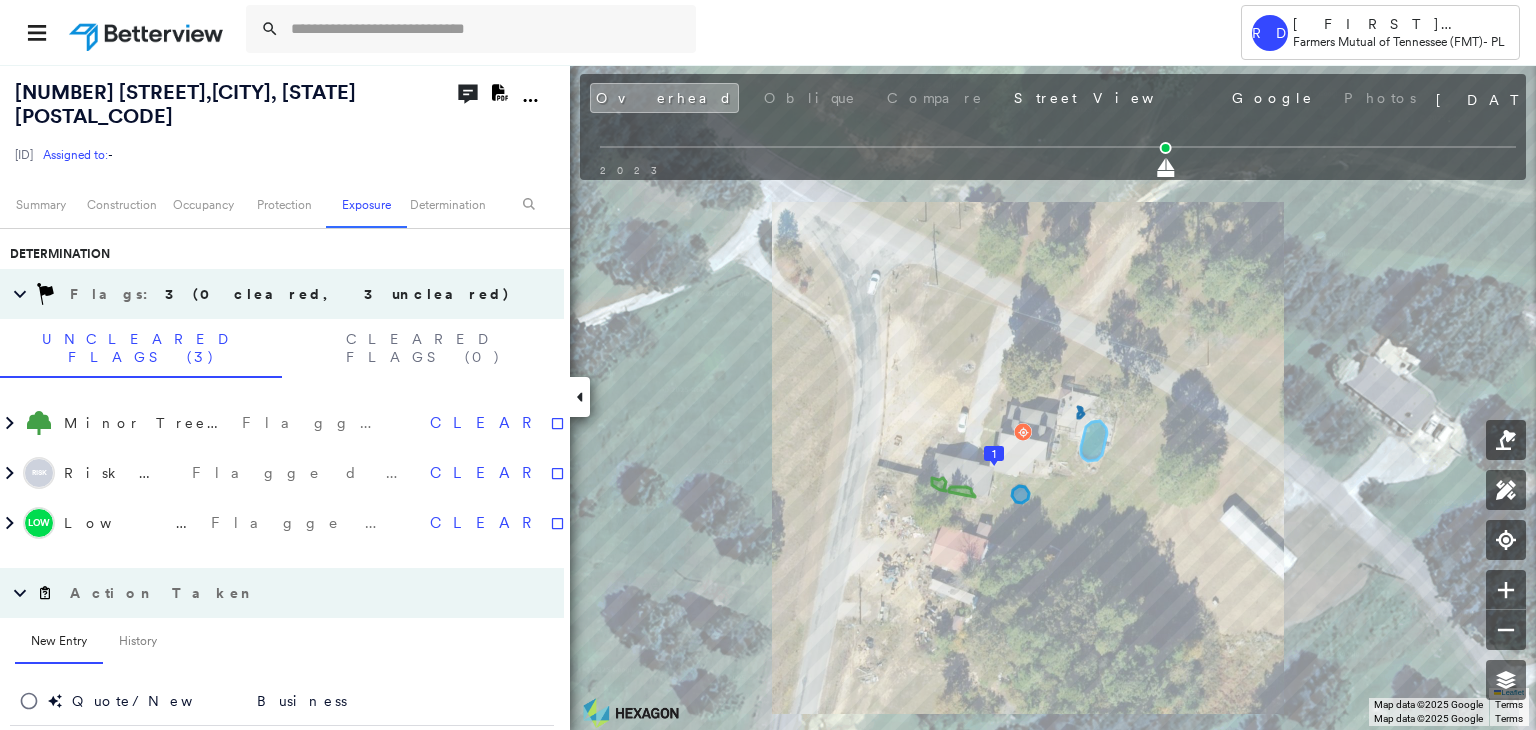 scroll, scrollTop: 1200, scrollLeft: 0, axis: vertical 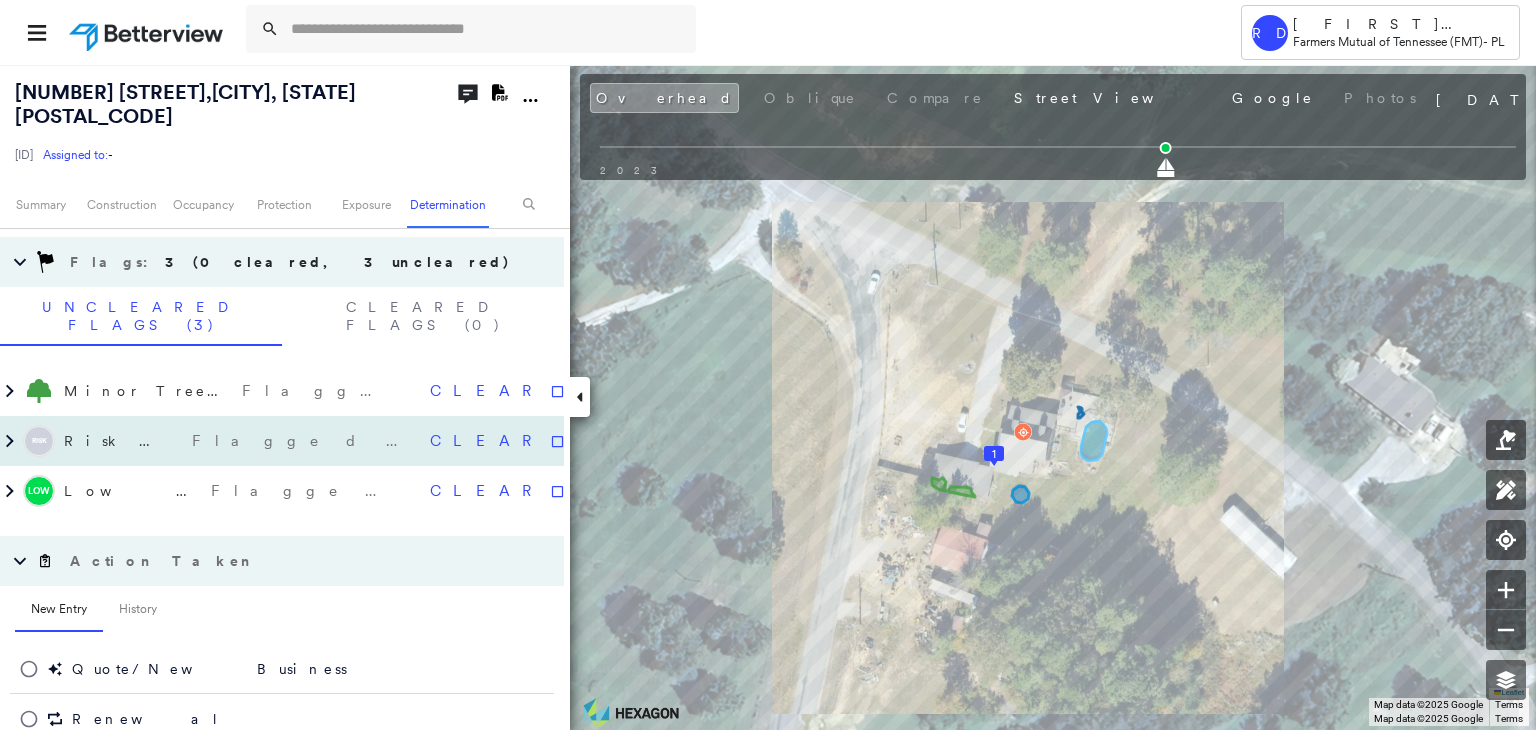 click on "RISK Risk Factors Flagged [DATE]" at bounding box center (216, 441) 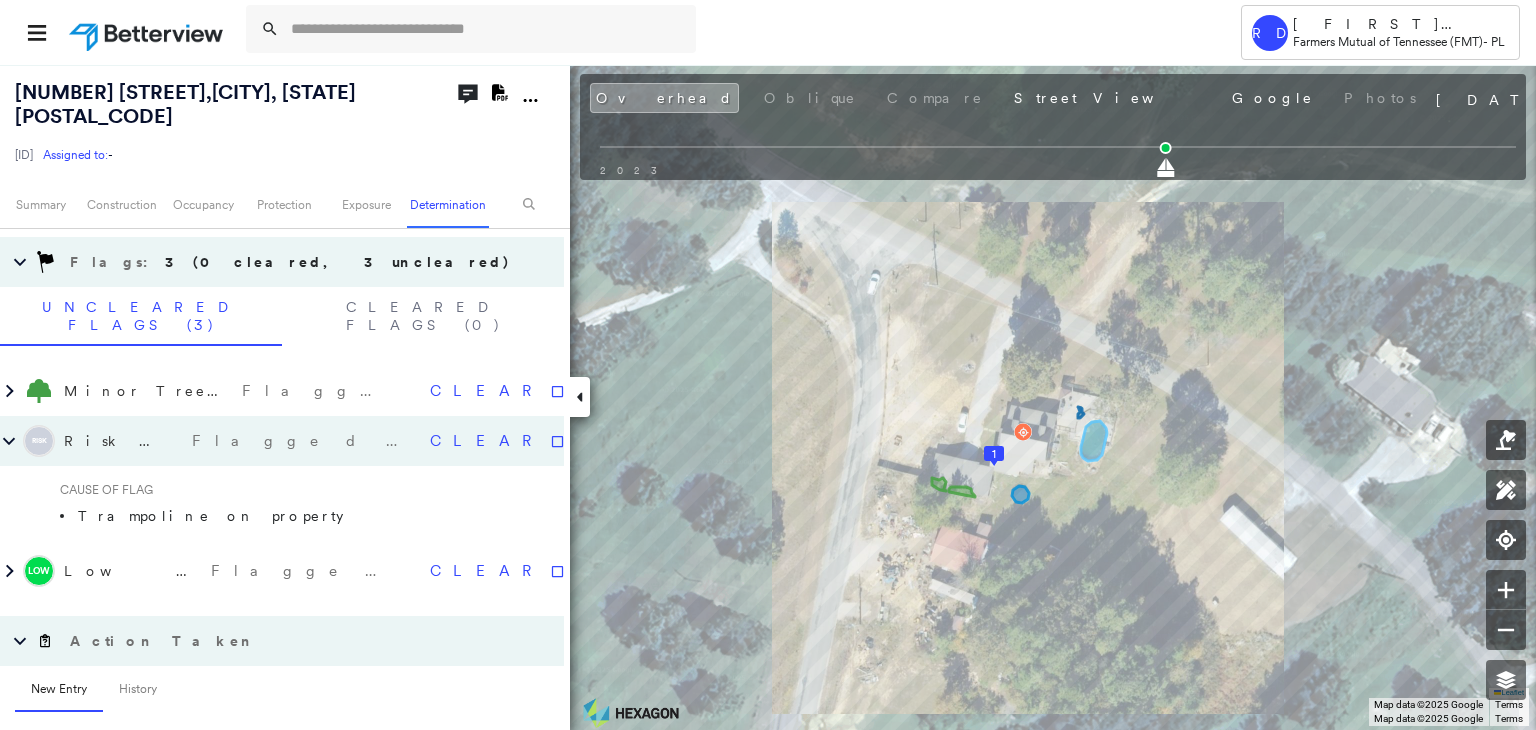 click 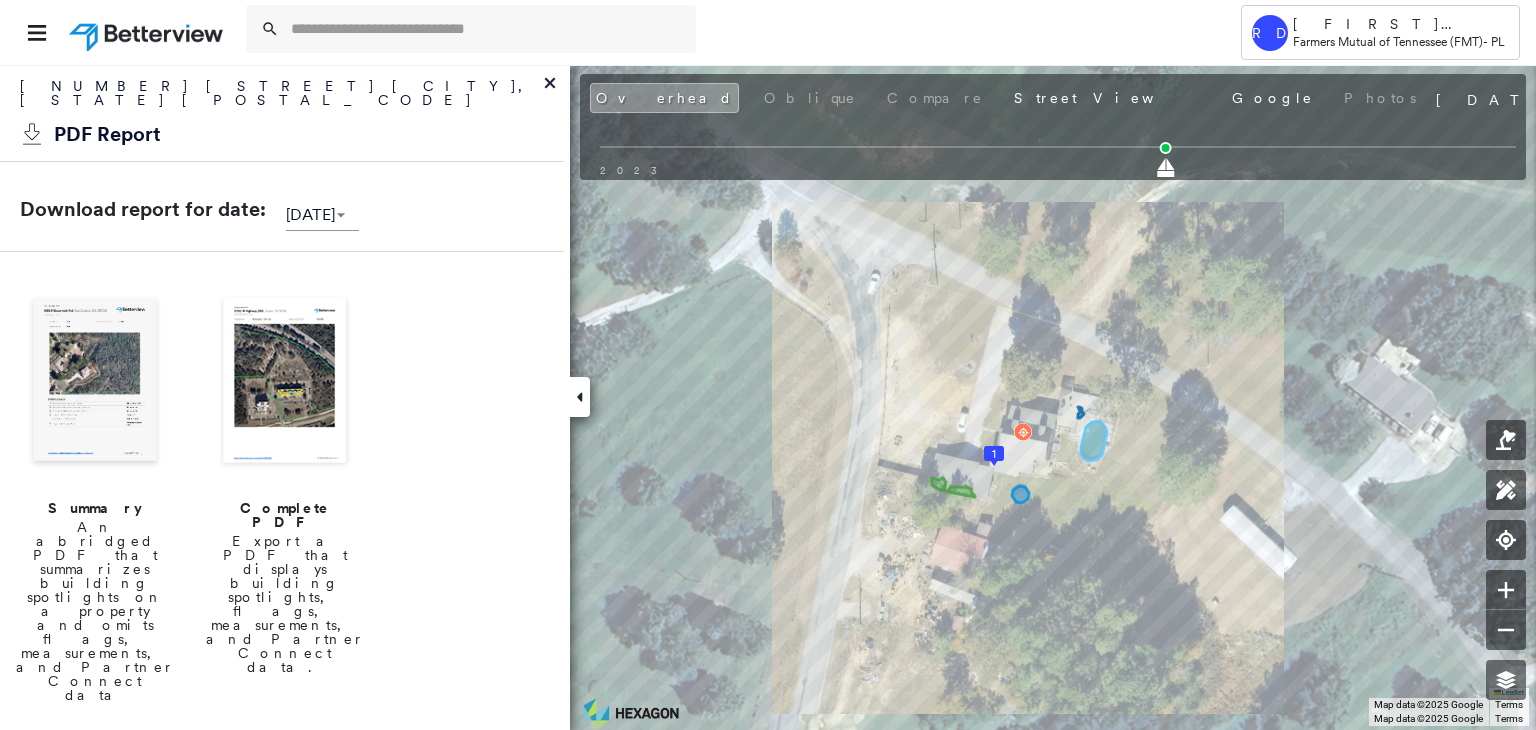 click at bounding box center [285, 382] 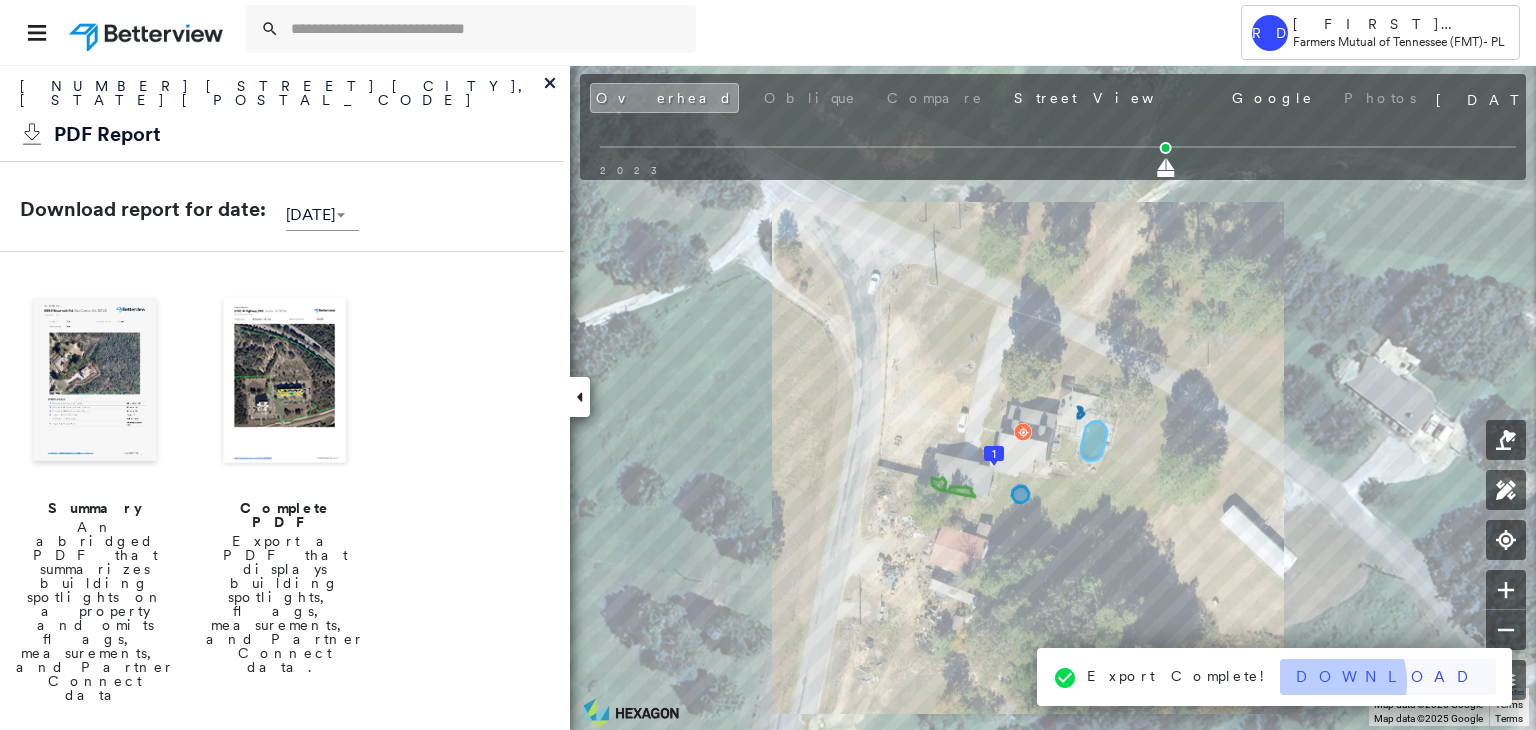 click on "Download" at bounding box center [1388, 677] 